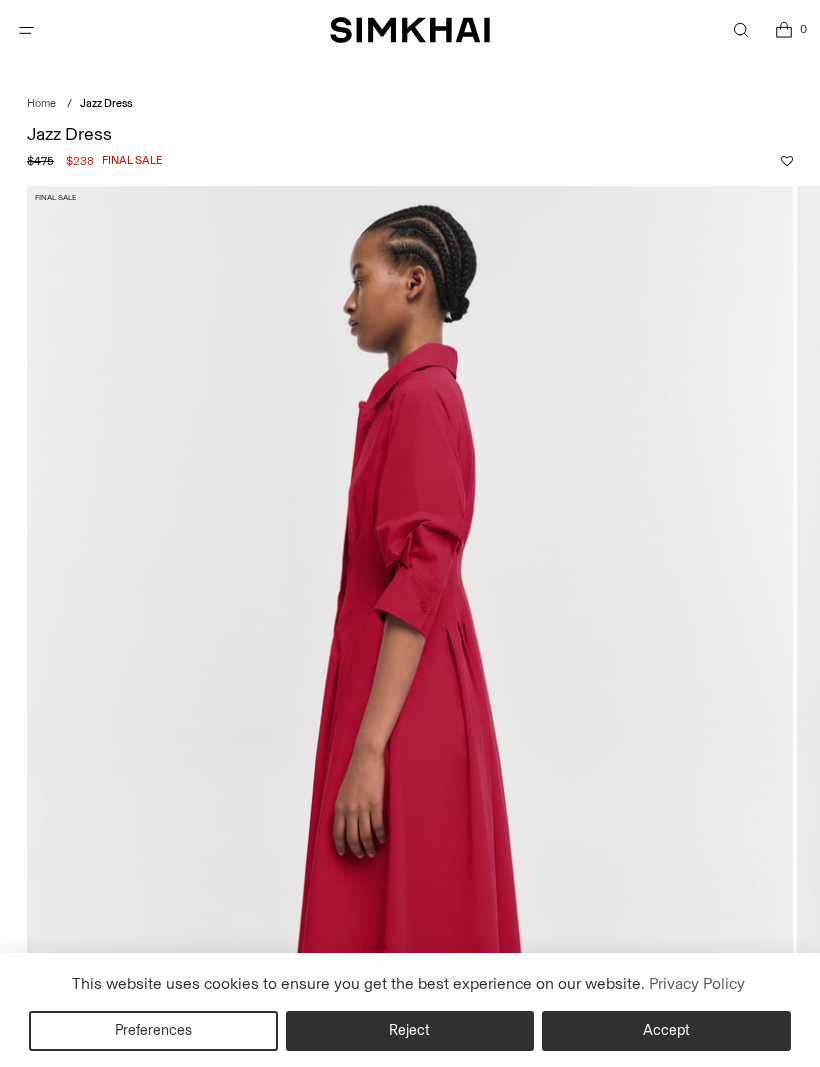 scroll, scrollTop: 275, scrollLeft: 0, axis: vertical 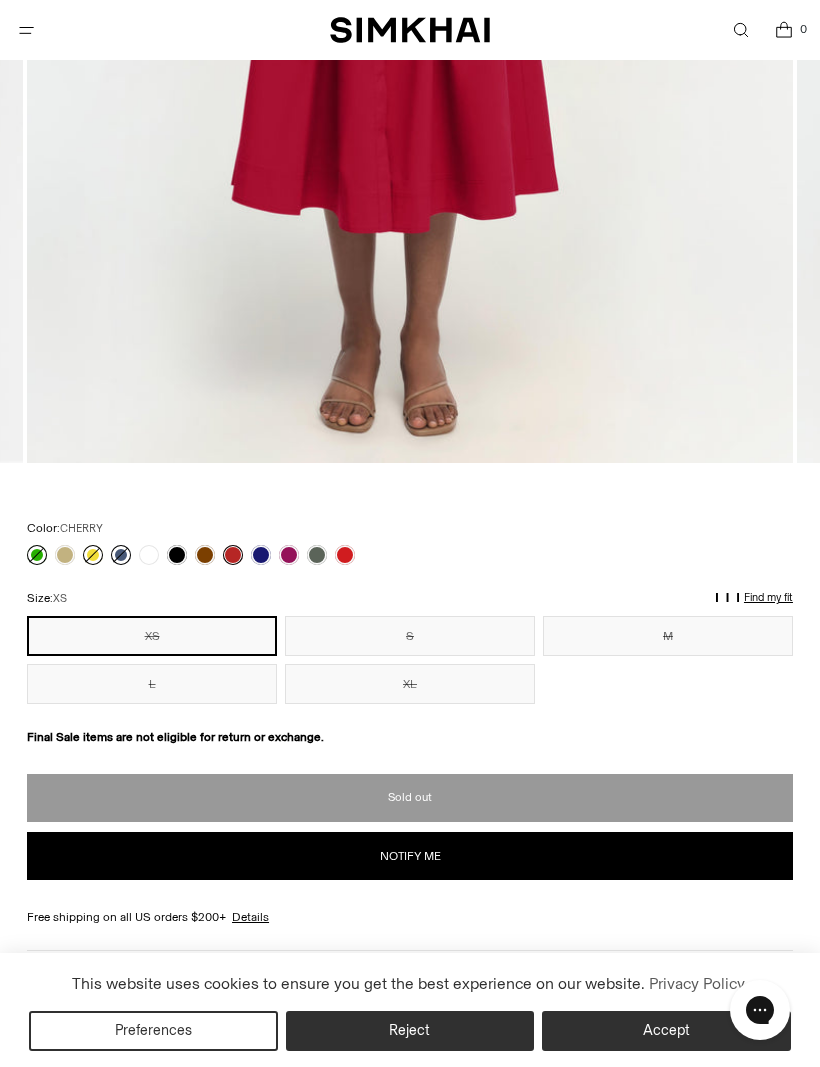 click on "Color:
CHERRY
Color:
CHERRY
******
XS" at bounding box center [410, 611] 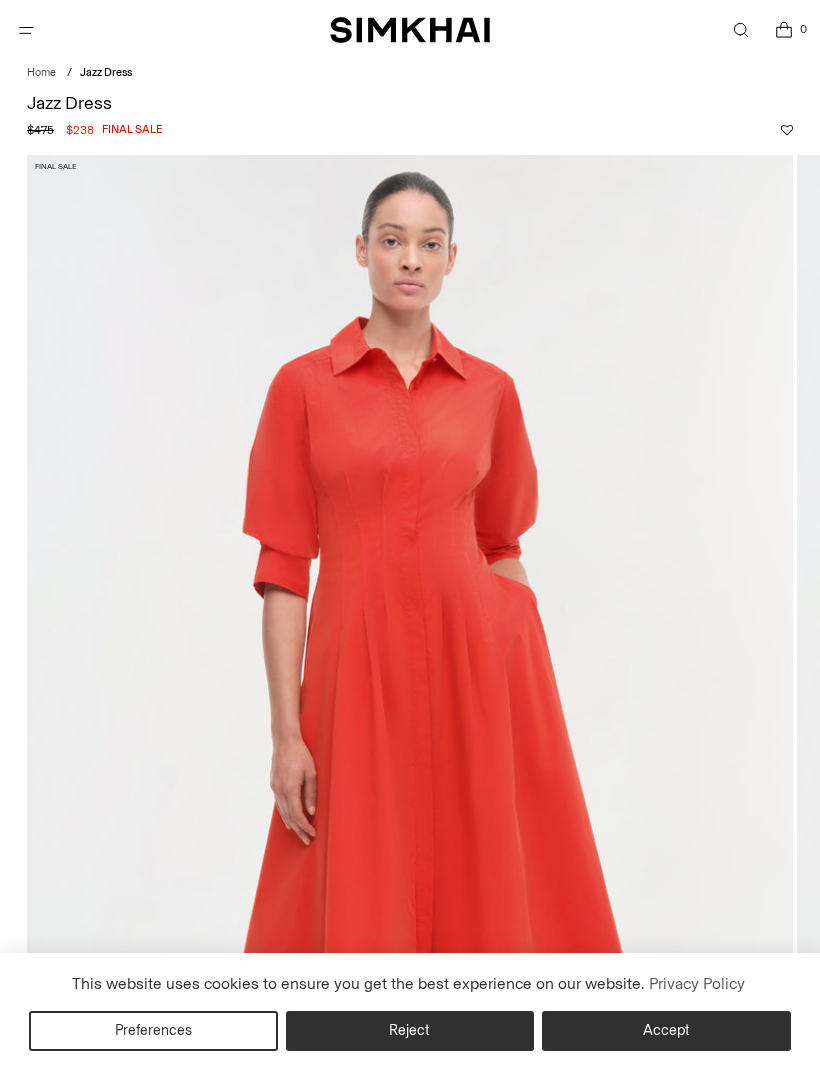 scroll, scrollTop: 0, scrollLeft: 0, axis: both 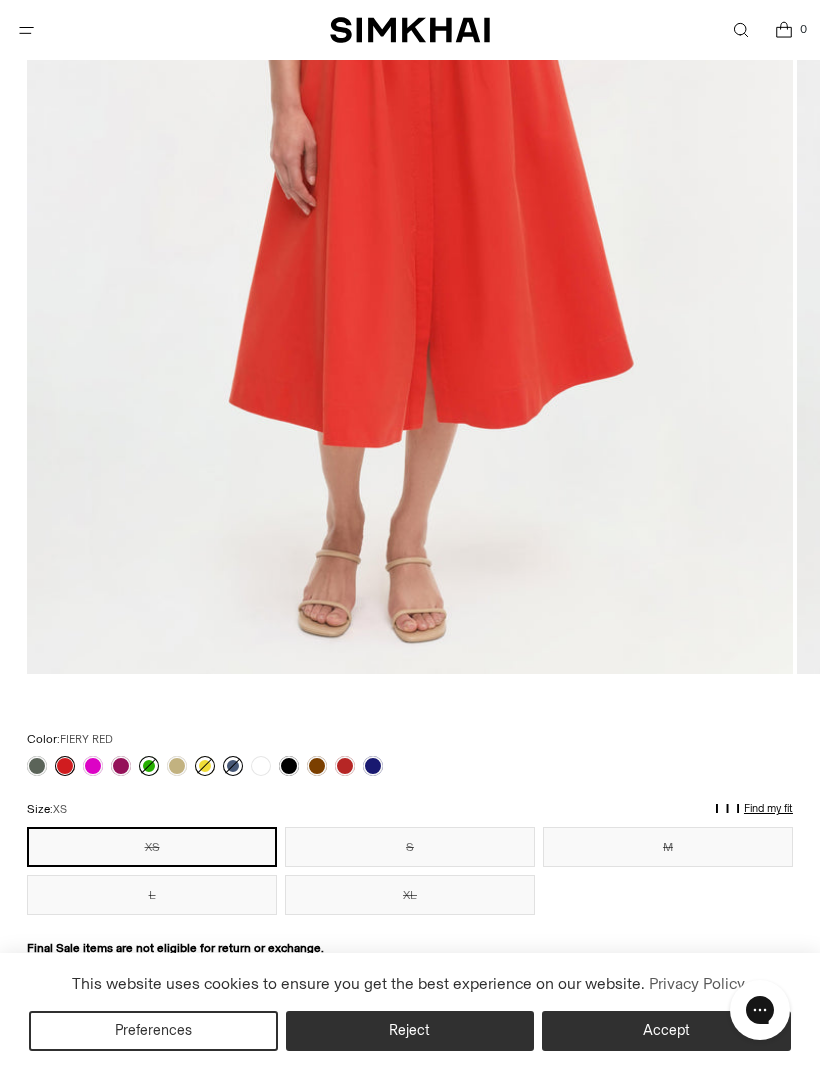 click at bounding box center (410, 99) 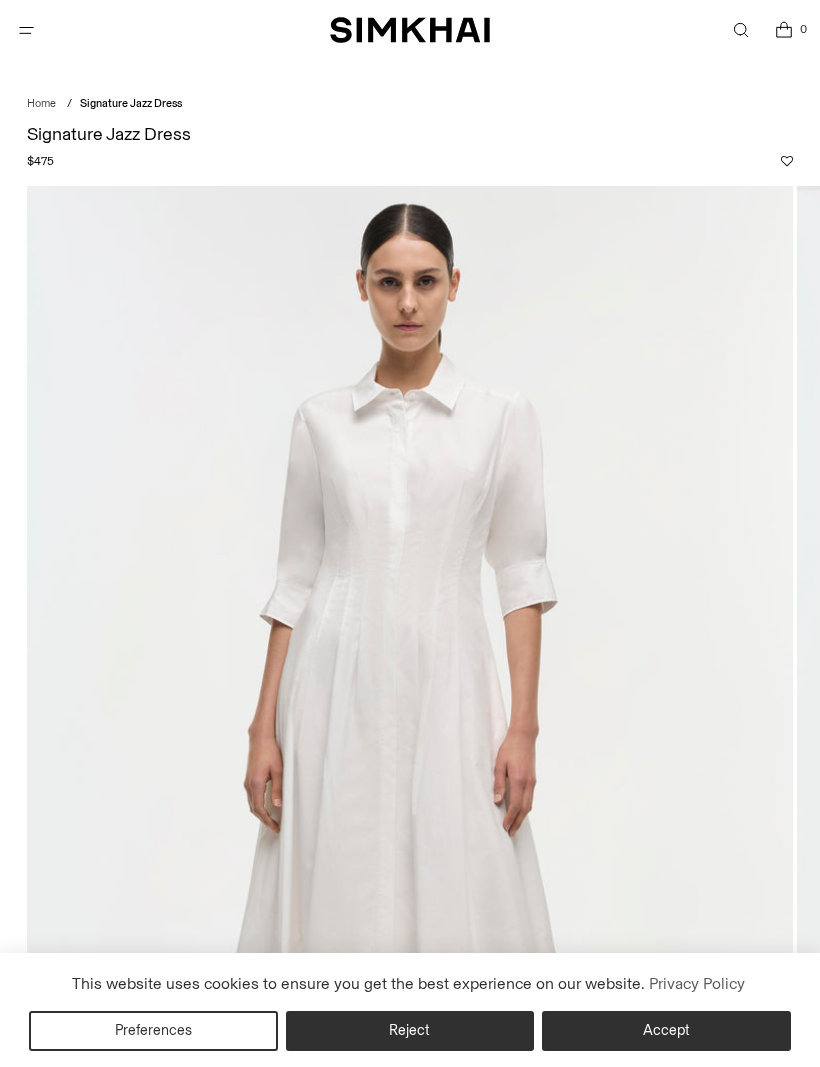 scroll, scrollTop: 0, scrollLeft: 0, axis: both 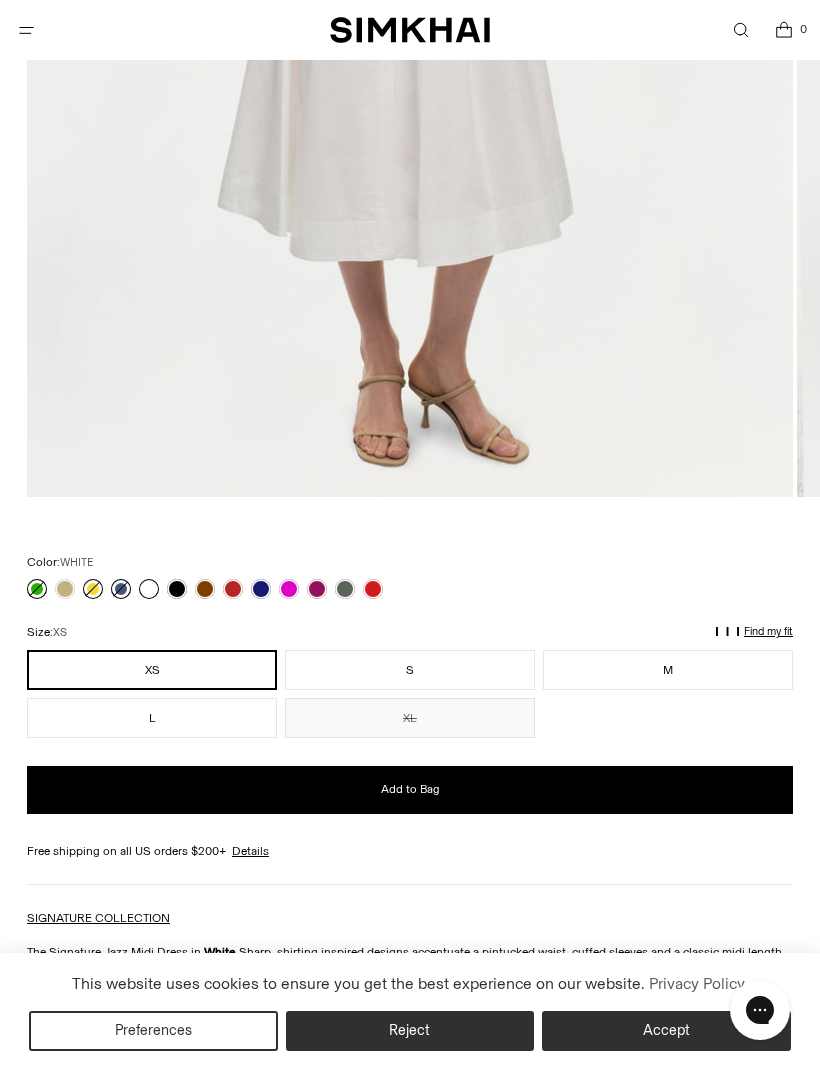 click at bounding box center [317, 589] 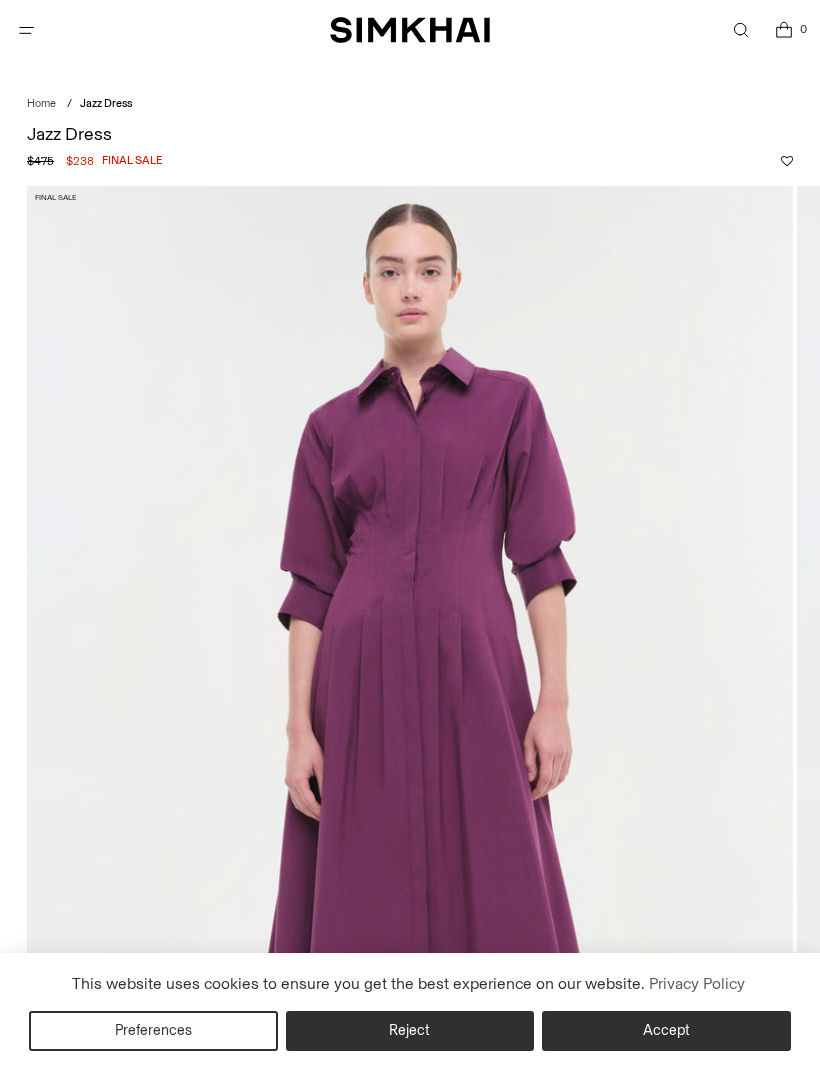 scroll, scrollTop: 0, scrollLeft: 0, axis: both 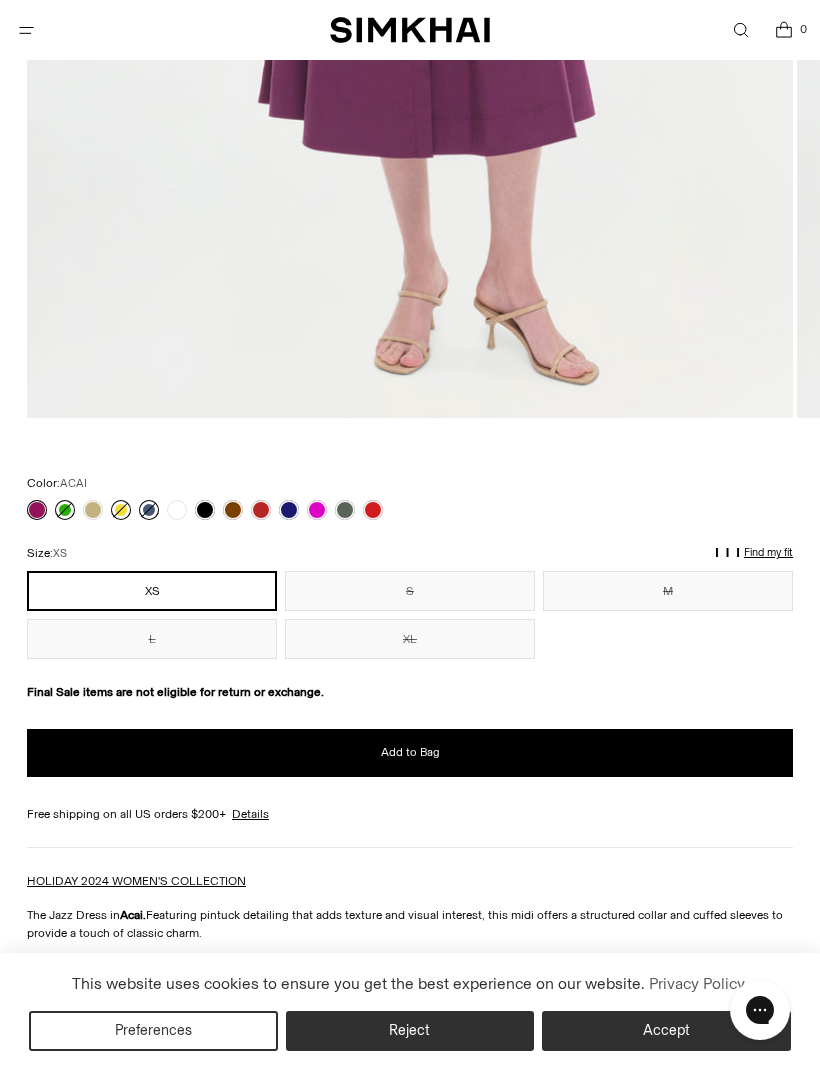 click at bounding box center [289, 510] 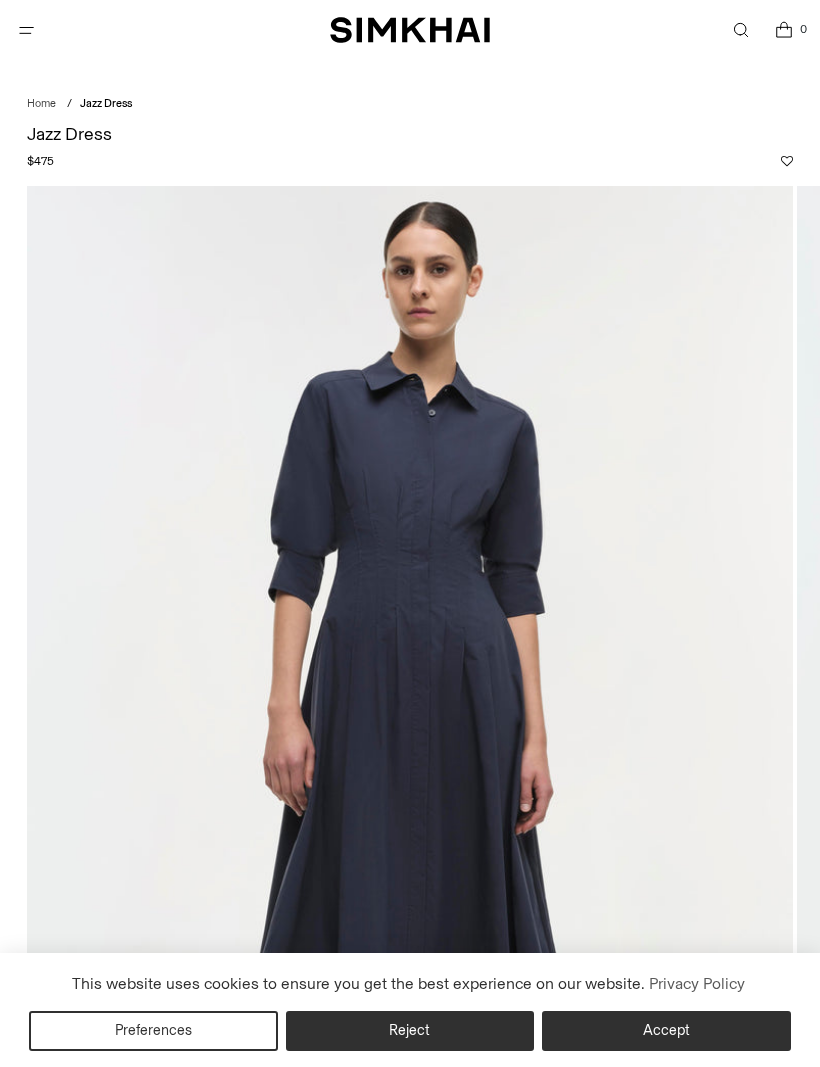scroll, scrollTop: 0, scrollLeft: 0, axis: both 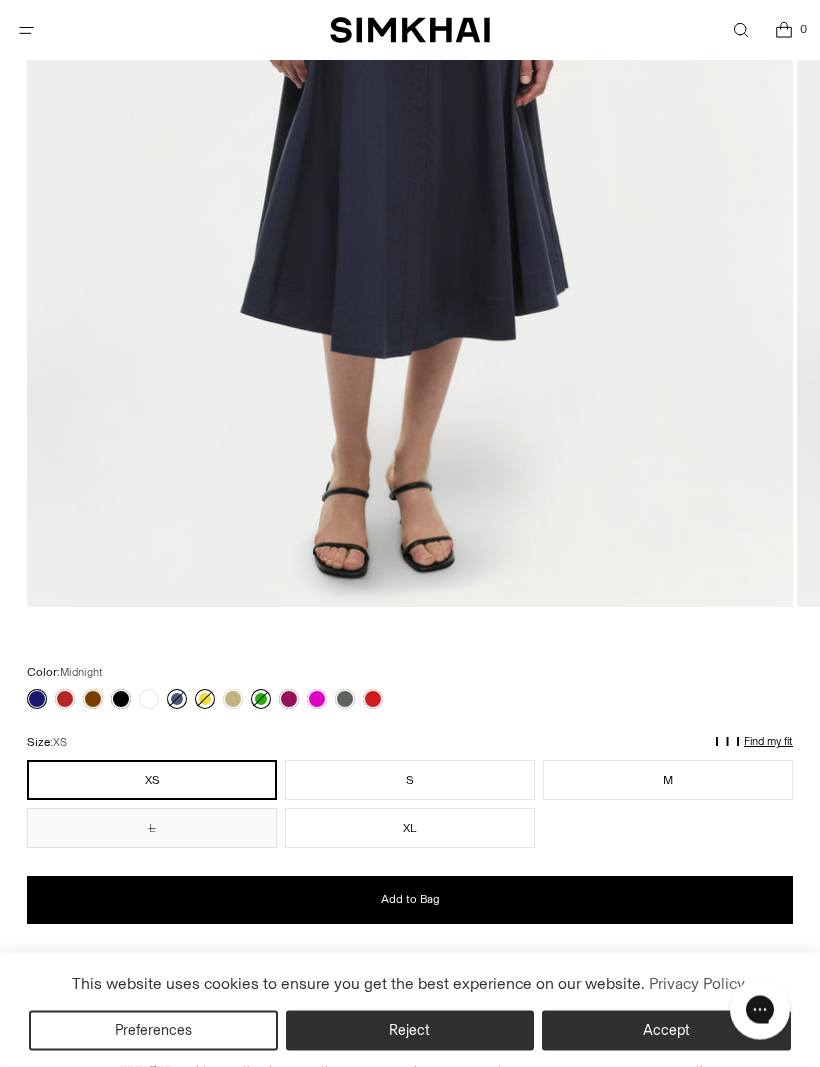 click on "Reject" at bounding box center (410, 1031) 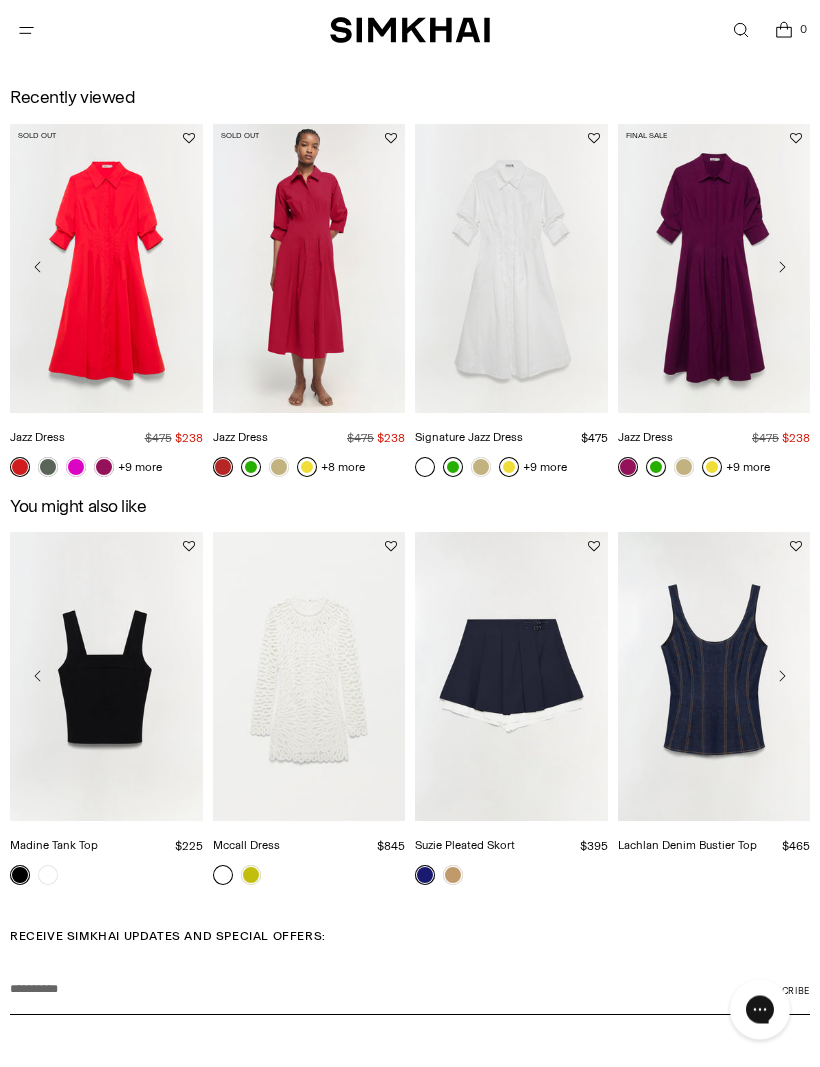 scroll, scrollTop: 2306, scrollLeft: 0, axis: vertical 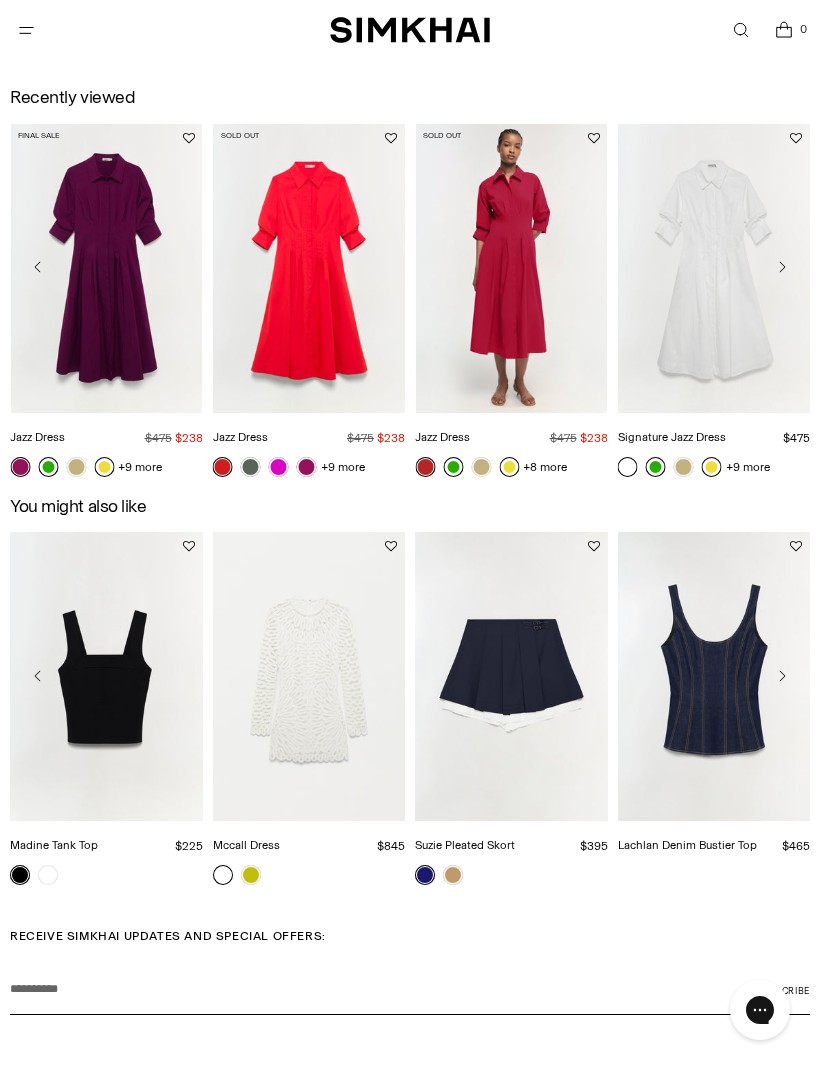 click at bounding box center (309, 268) 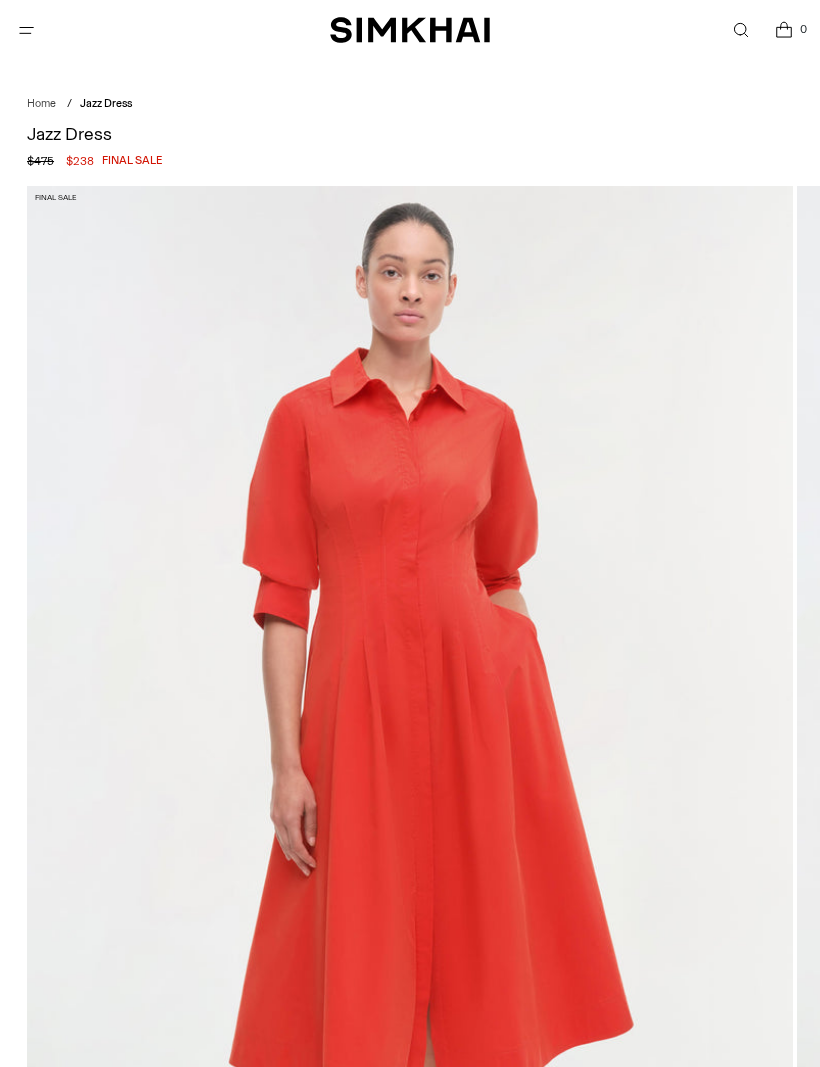 scroll, scrollTop: 0, scrollLeft: 0, axis: both 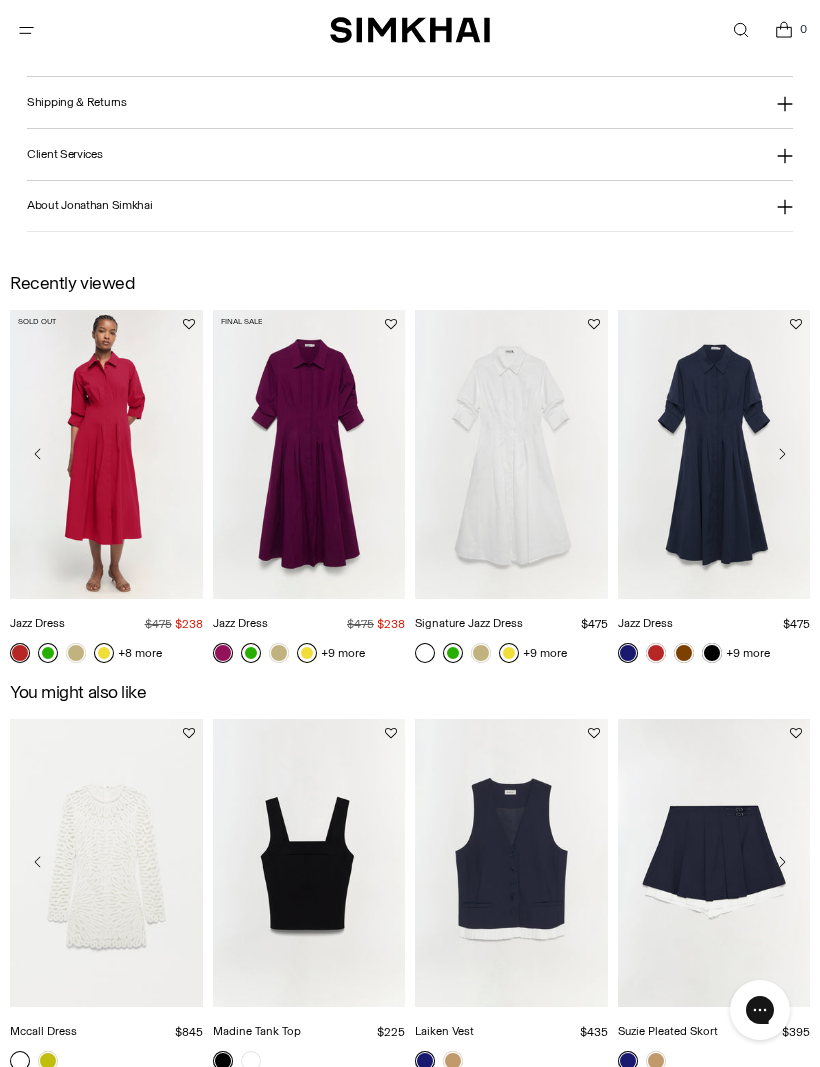 click at bounding box center (309, 454) 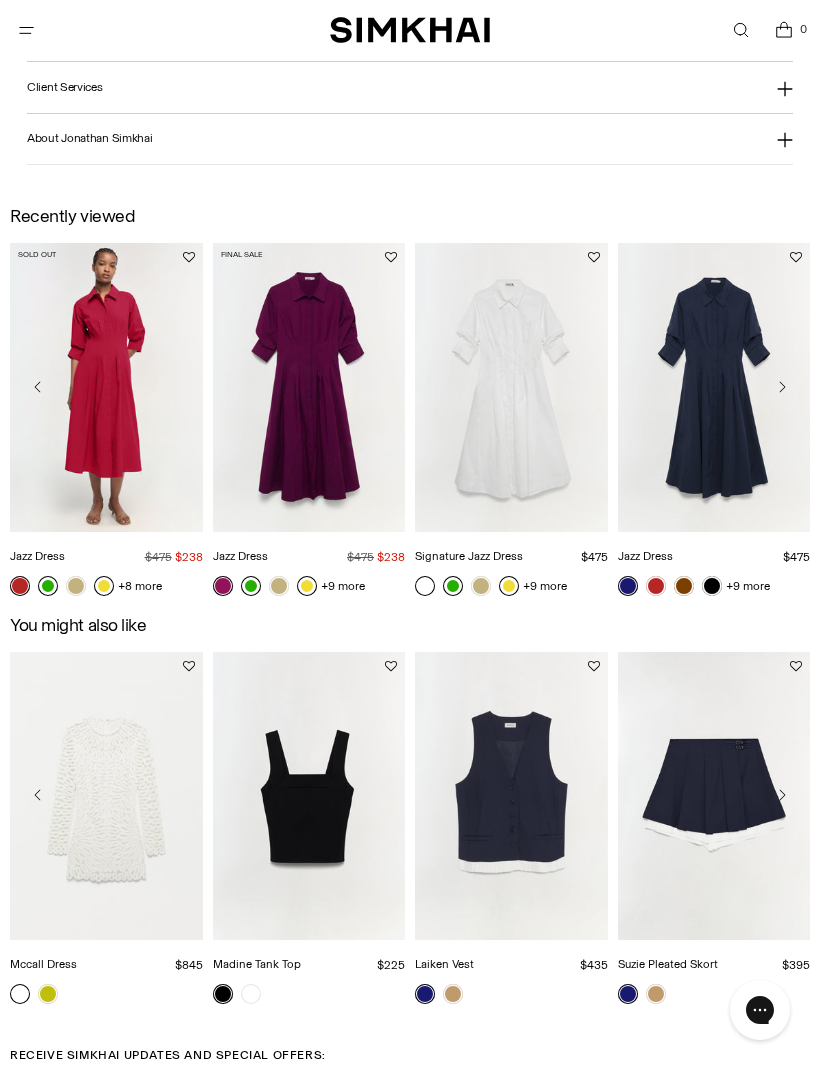 click at bounding box center [106, 387] 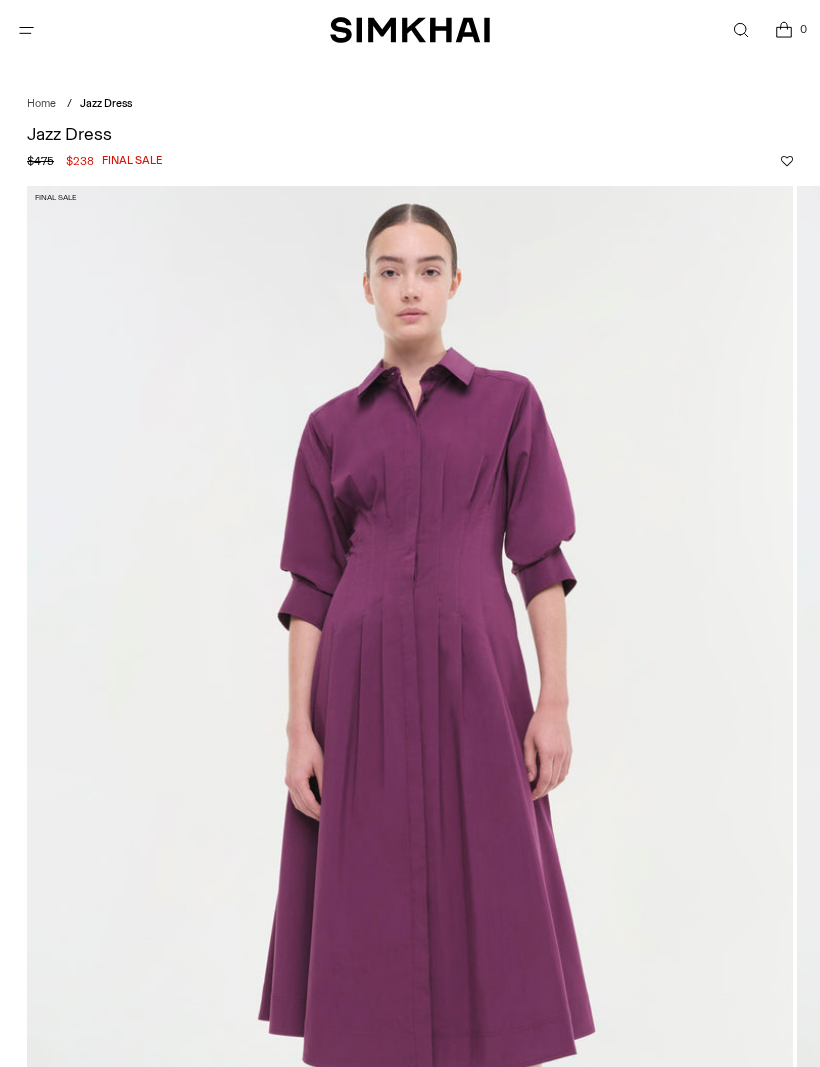 scroll, scrollTop: 0, scrollLeft: 0, axis: both 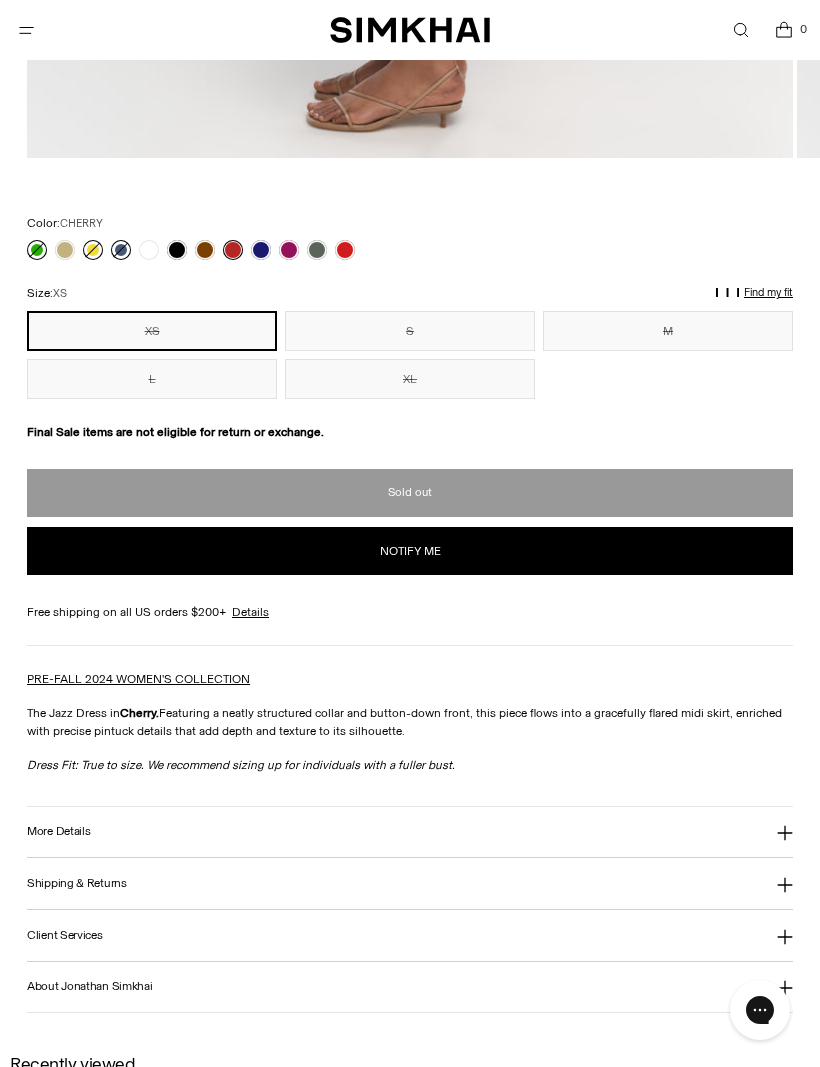 click on "L" at bounding box center [152, 379] 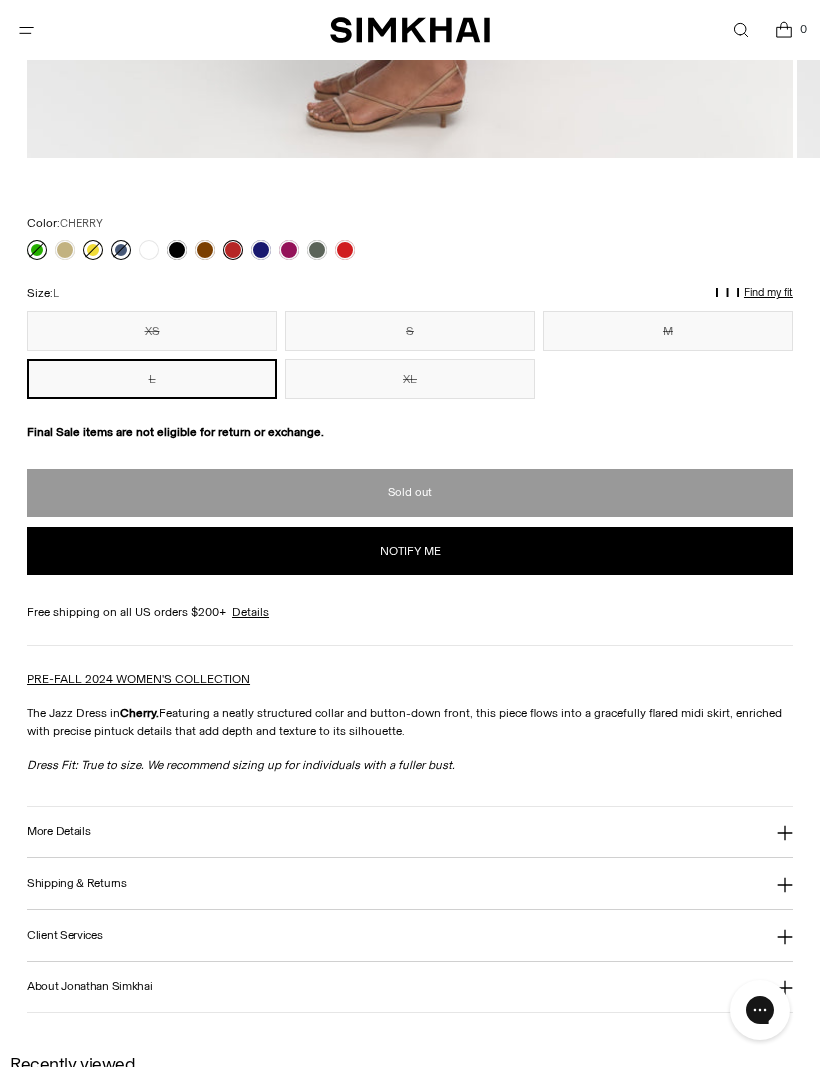 click on "Find my fit" at bounding box center [150, 302] 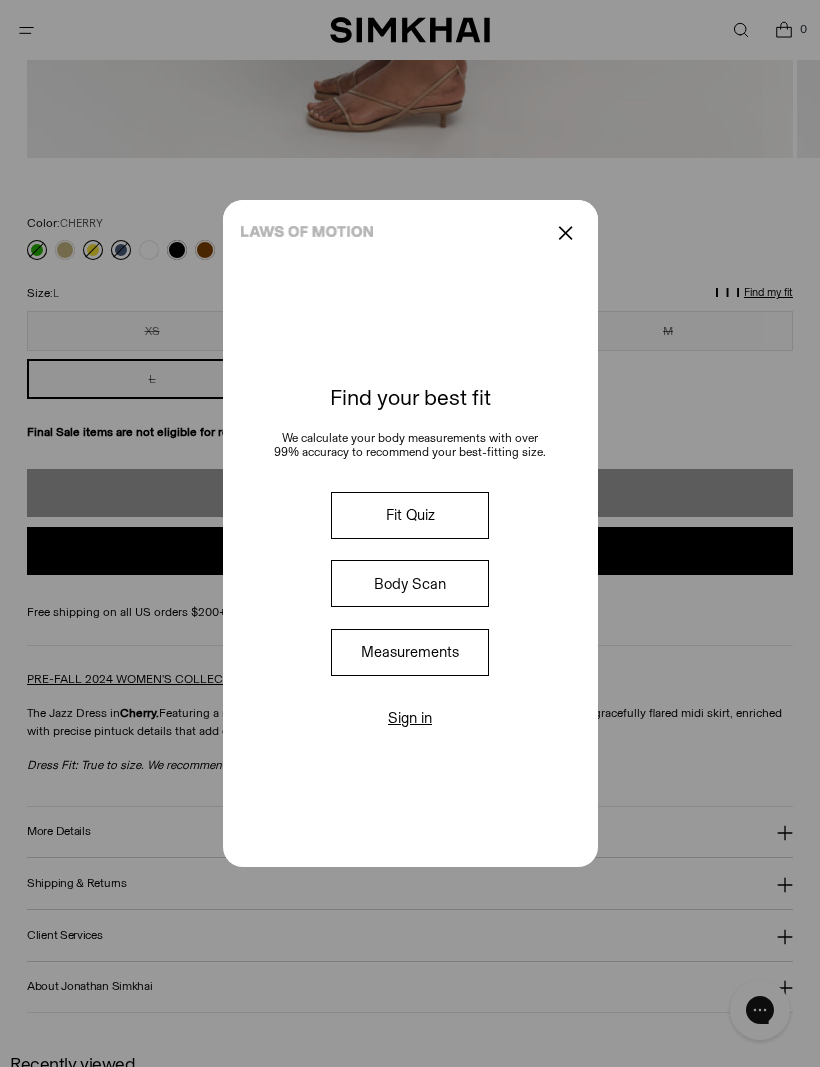 click on "Measurements" at bounding box center [410, 652] 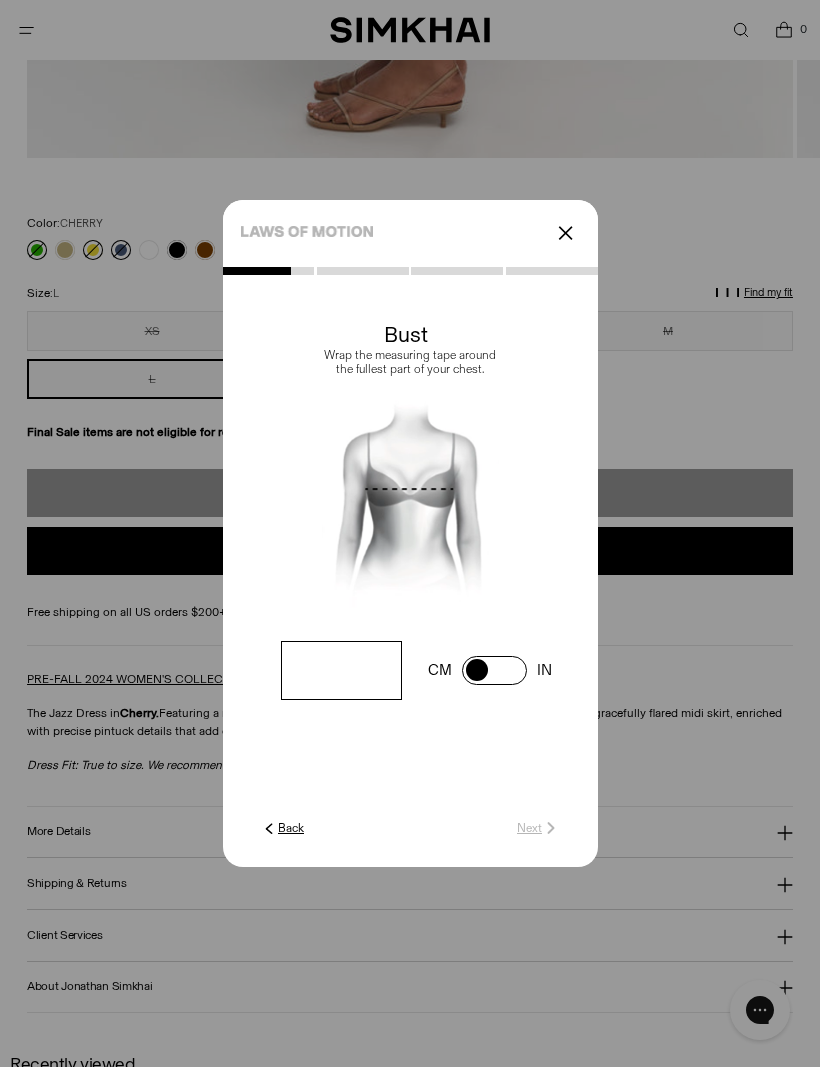 click at bounding box center [341, 670] 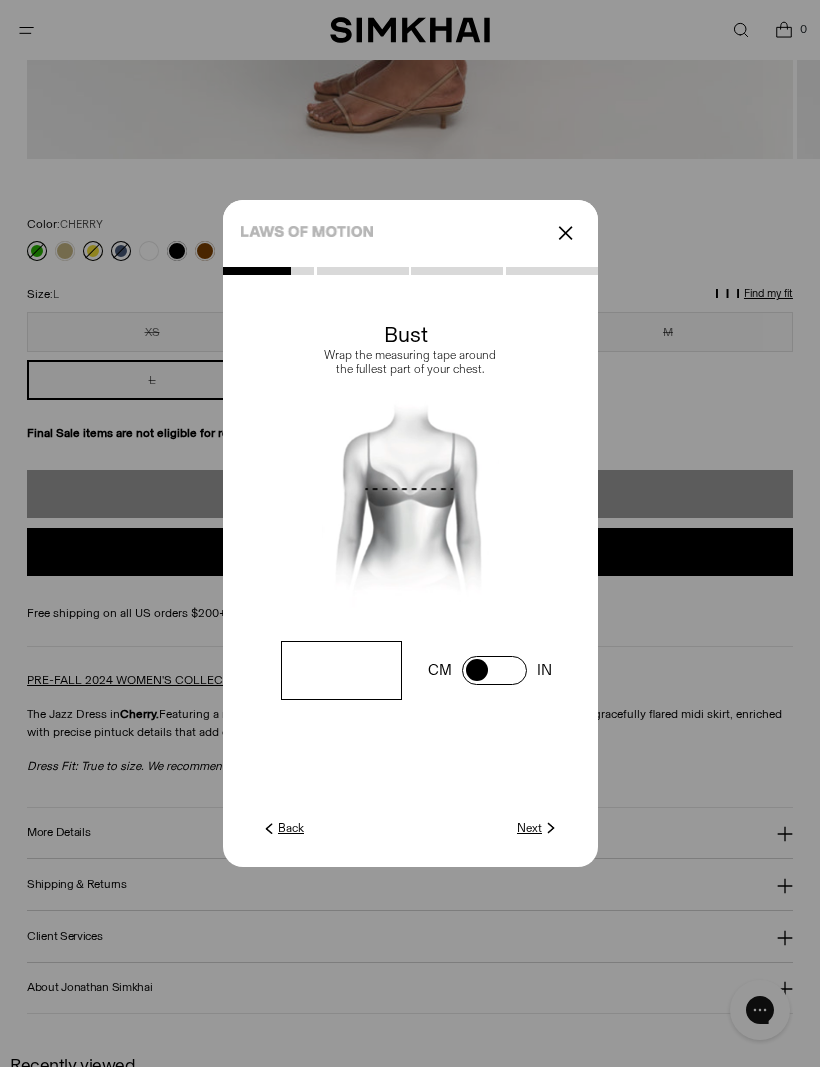 type on "**" 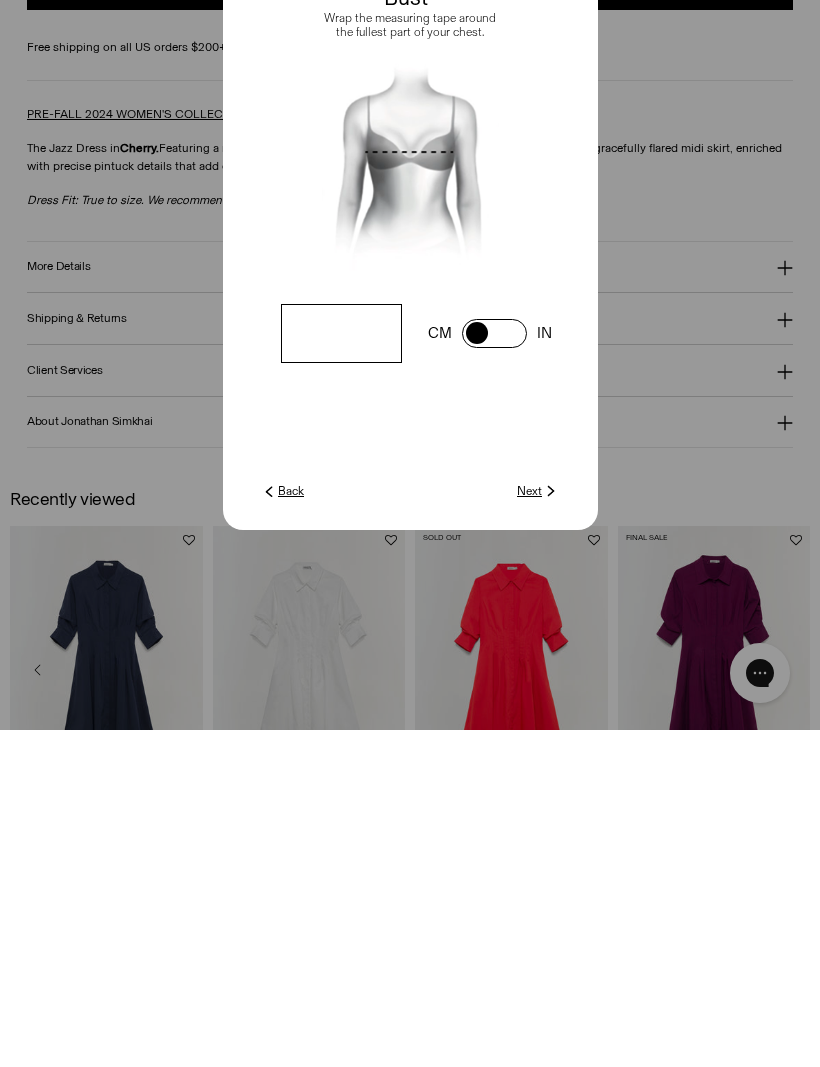 scroll, scrollTop: 1407, scrollLeft: 0, axis: vertical 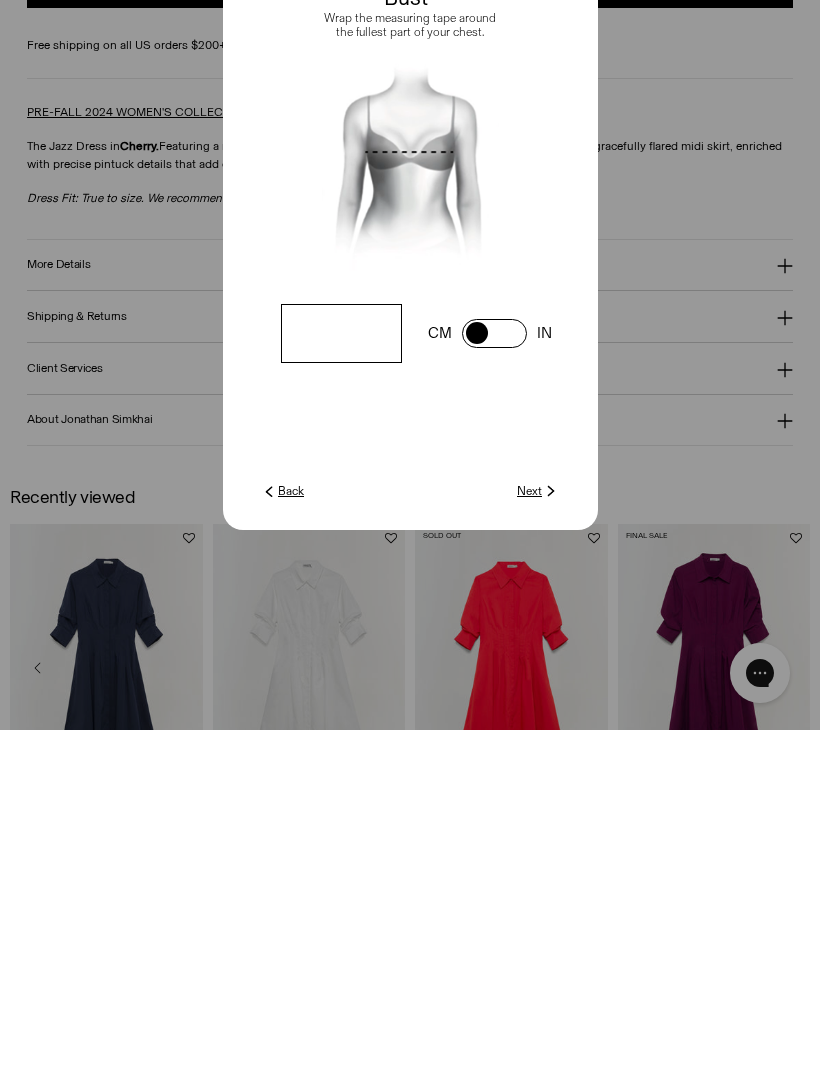click 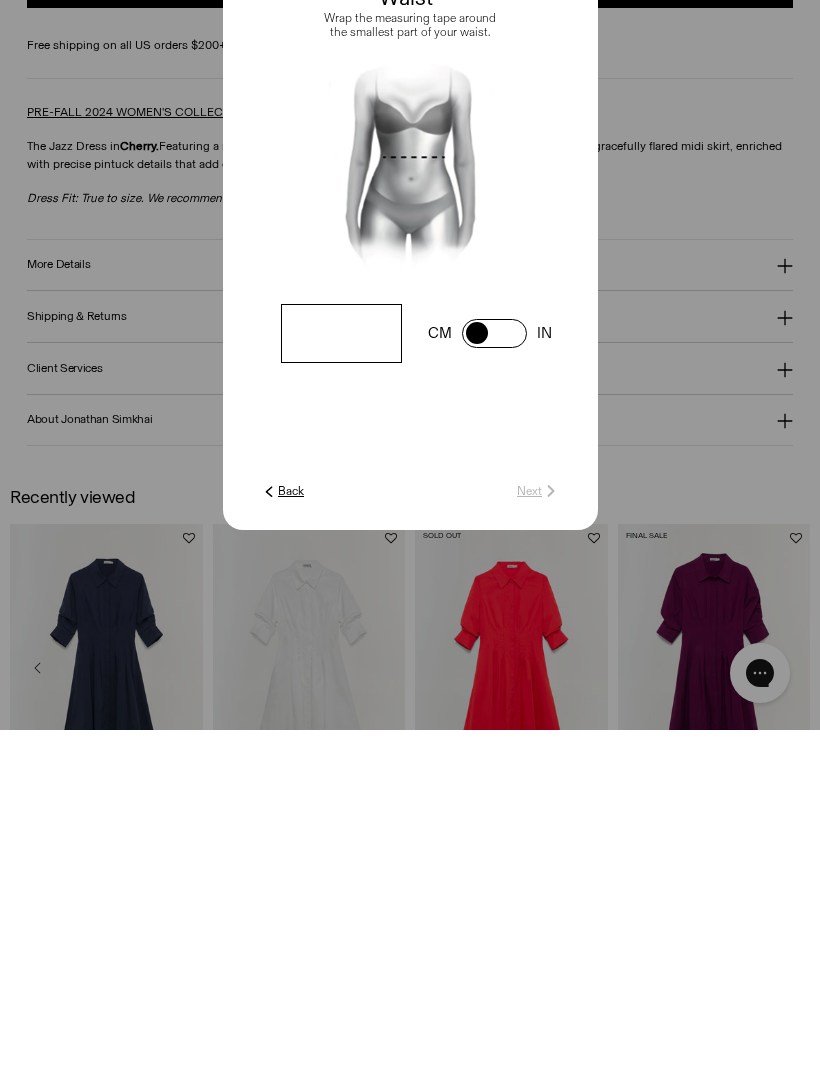 scroll, scrollTop: 1745, scrollLeft: 0, axis: vertical 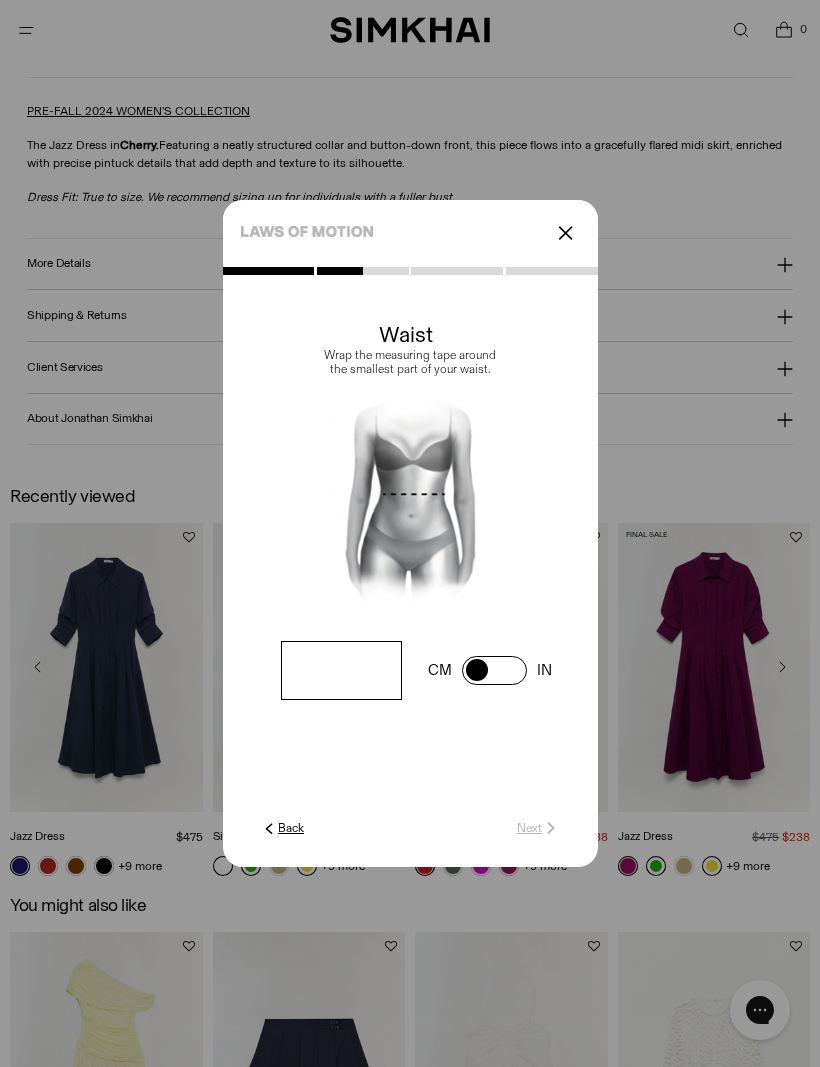 click at bounding box center [0, 0] 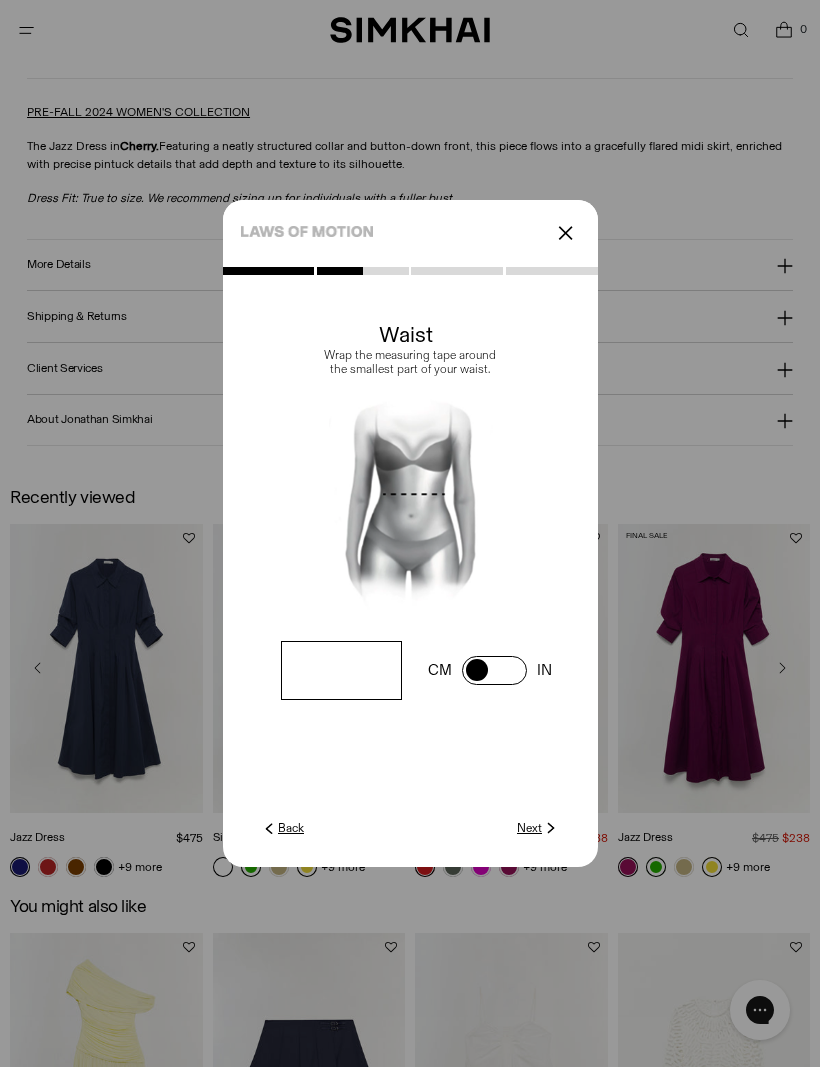 type on "**" 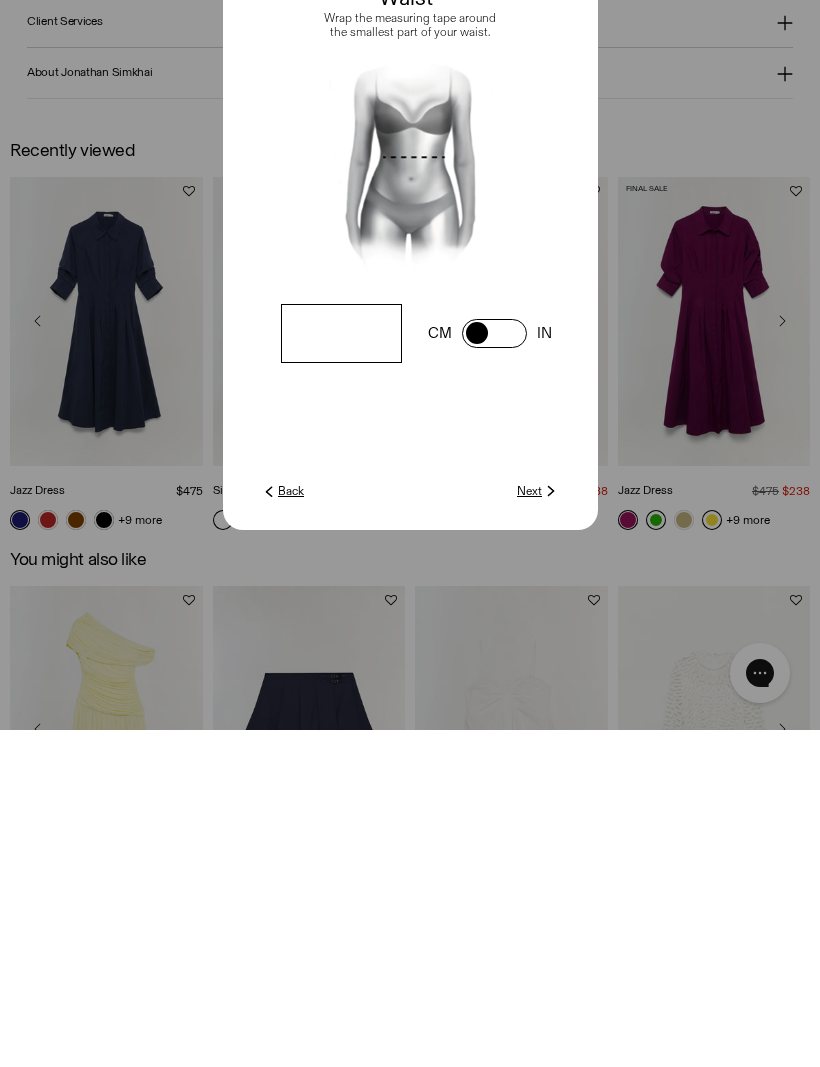 click 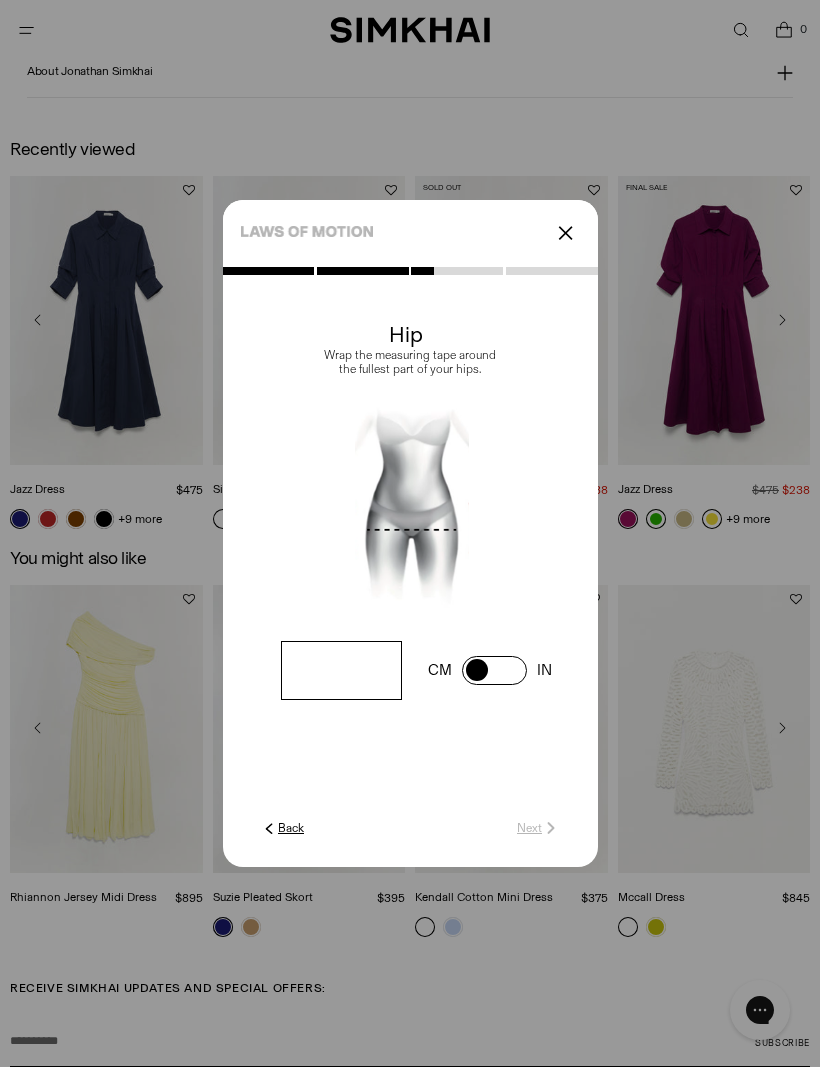 click at bounding box center (0, 0) 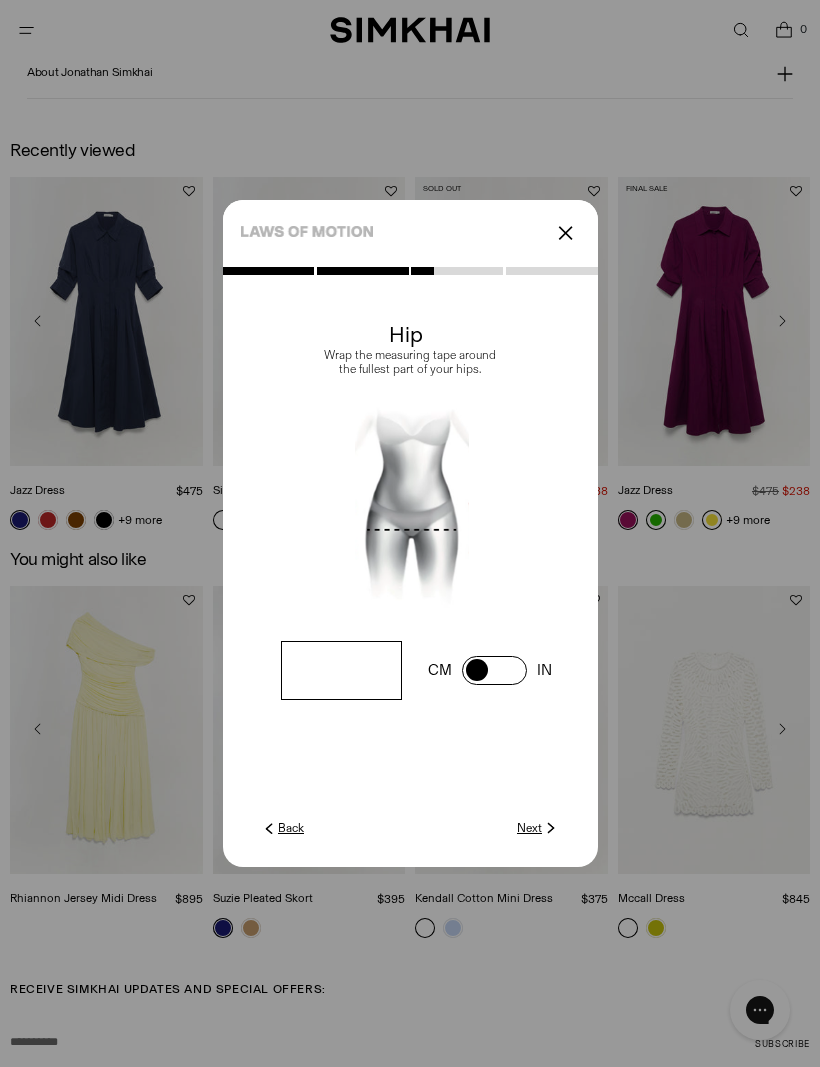 type on "**" 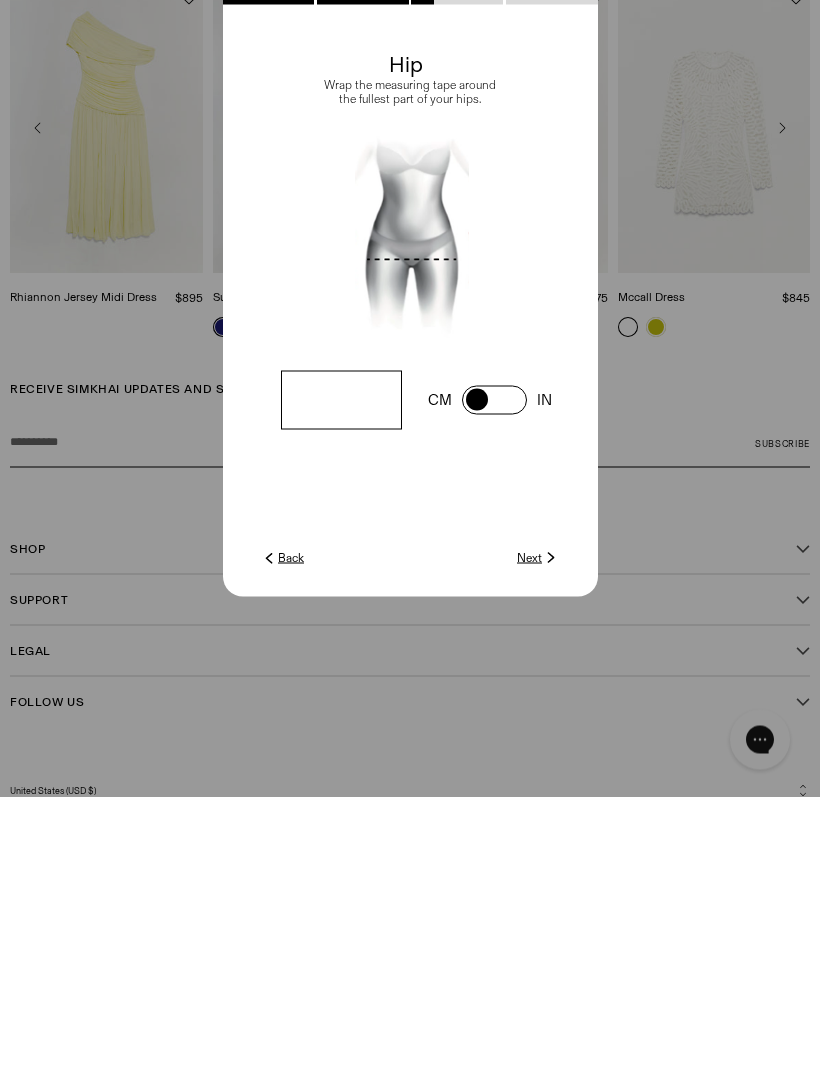 scroll, scrollTop: 2432, scrollLeft: 0, axis: vertical 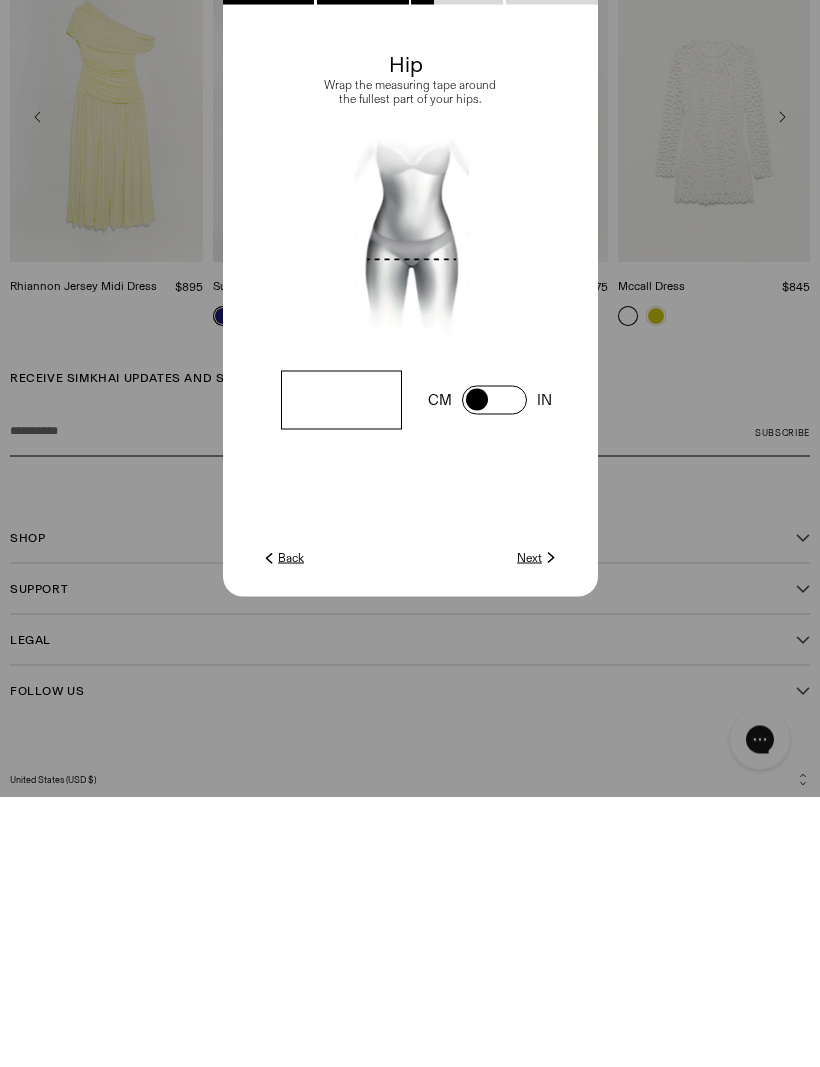 click on "Next" 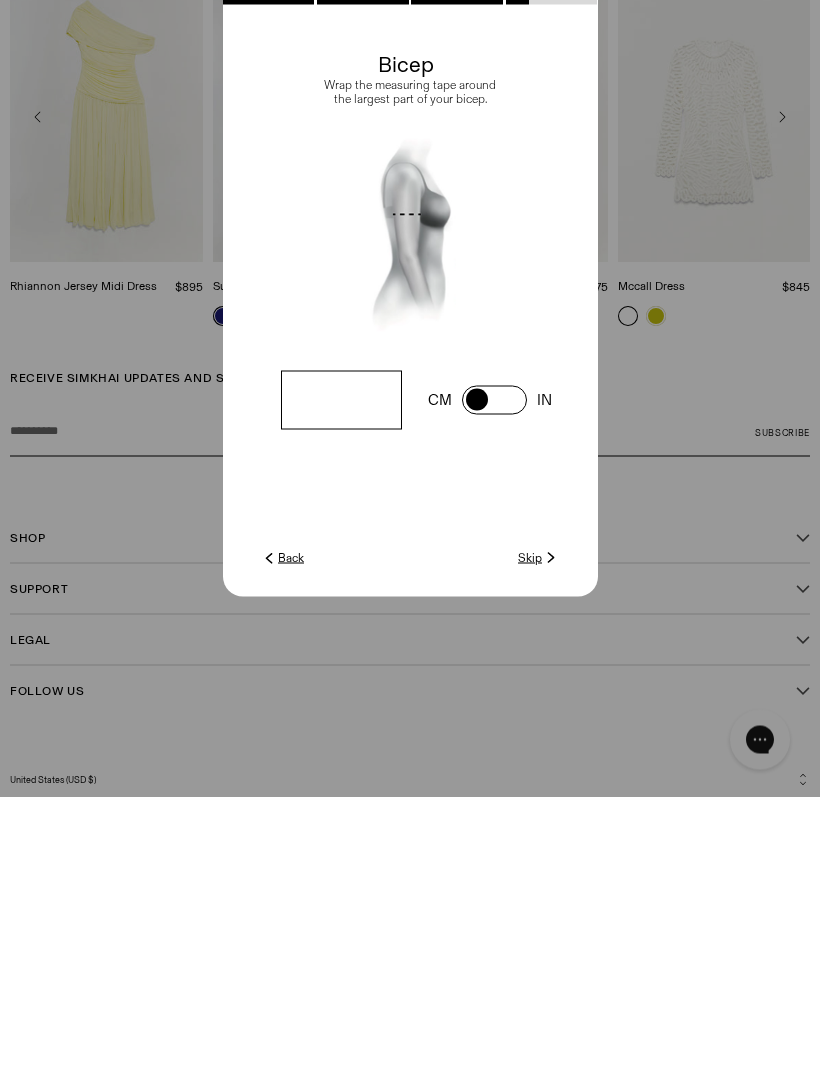 scroll, scrollTop: 2445, scrollLeft: 0, axis: vertical 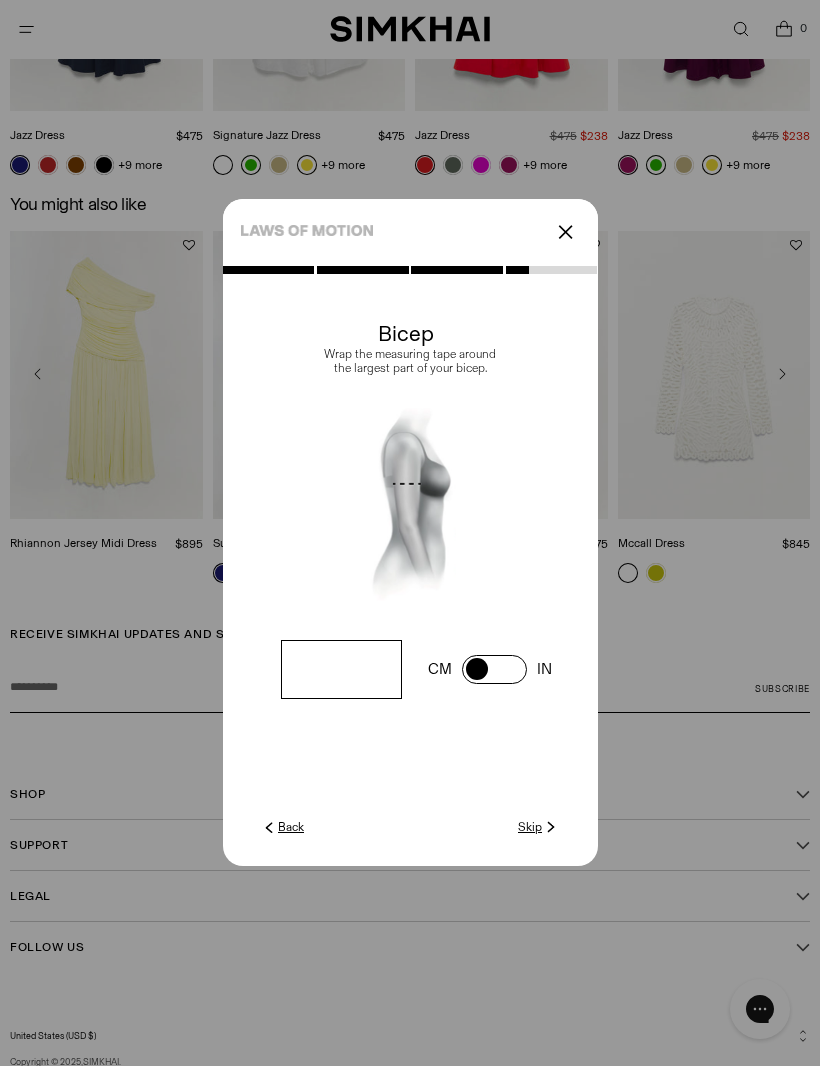 click 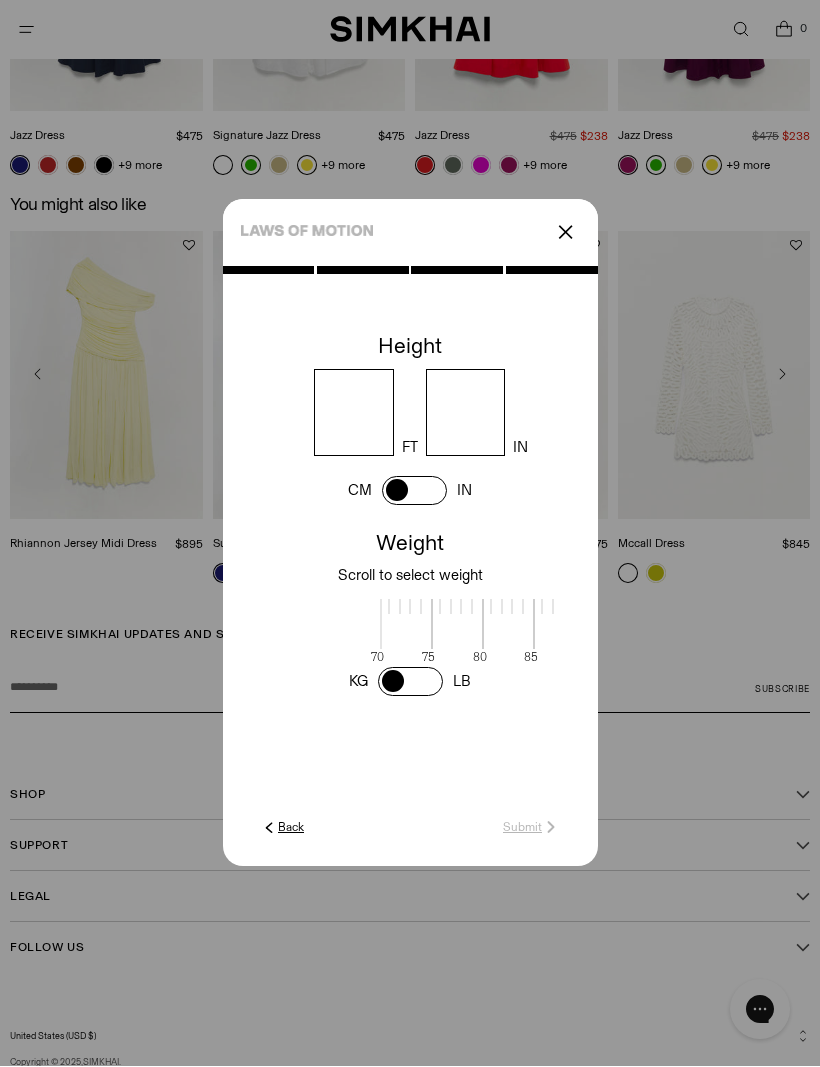 scroll, scrollTop: 5, scrollLeft: 659, axis: both 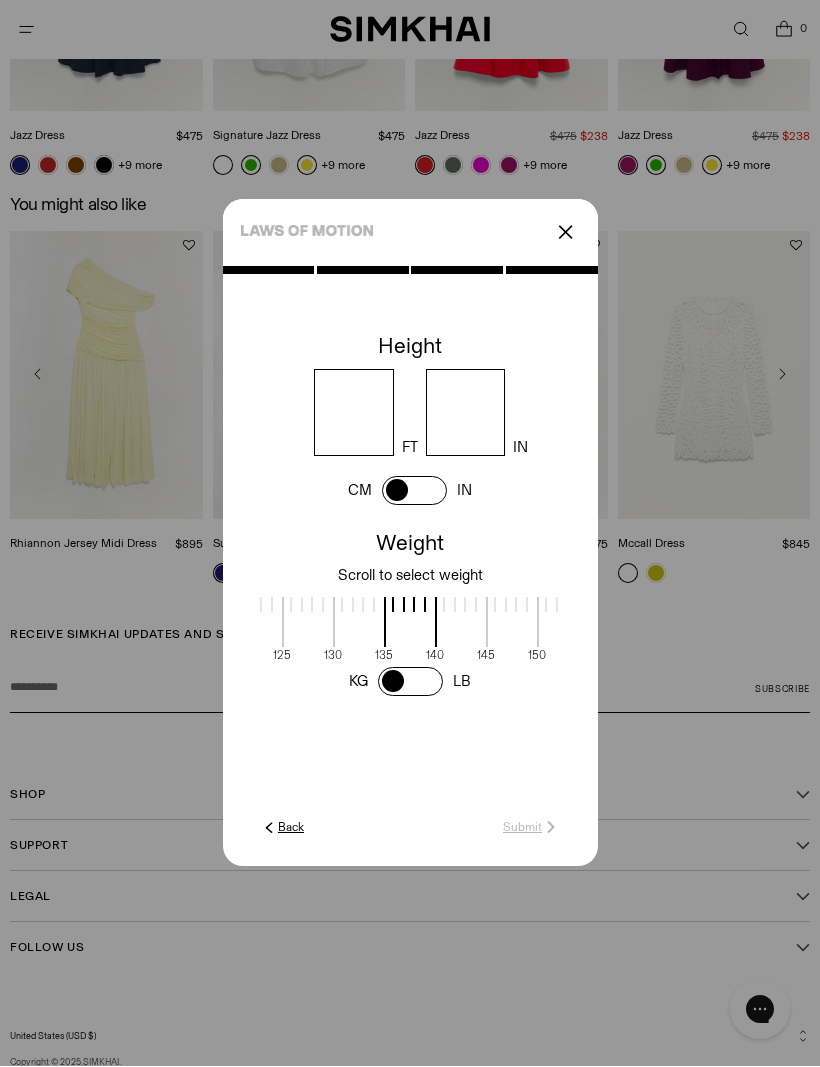 click on "Scroll to select weight" at bounding box center (410, 576) 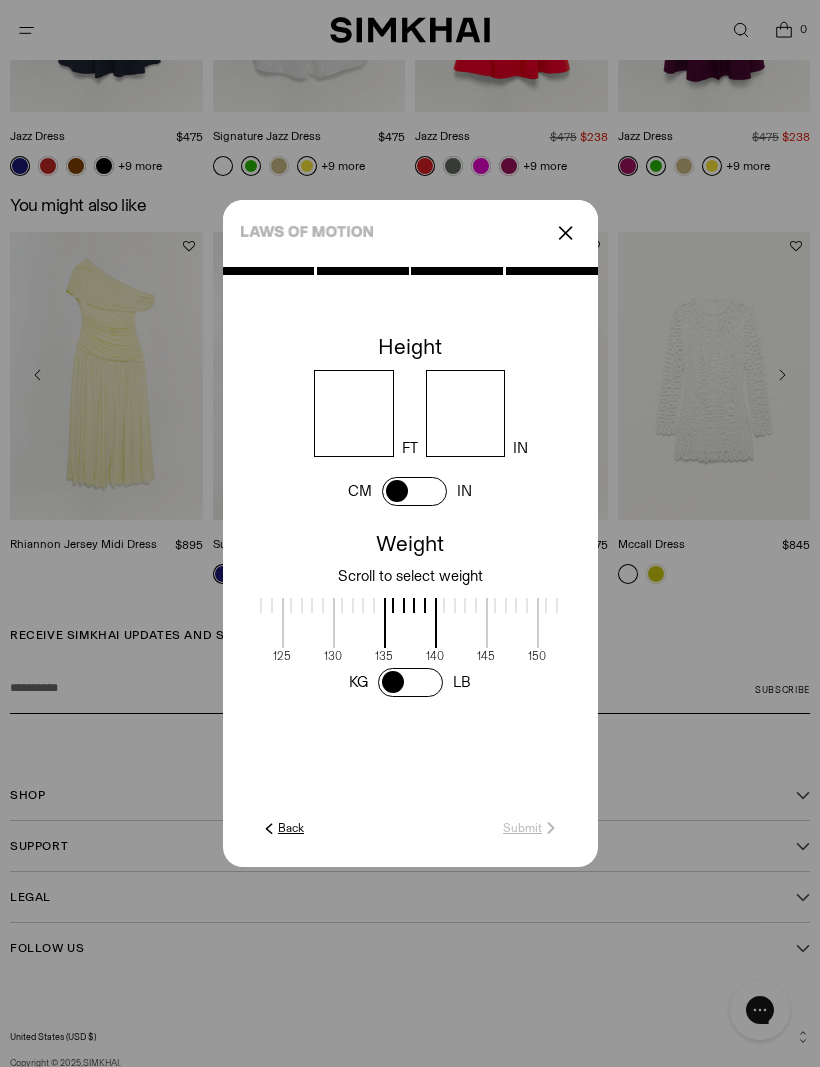 type on "*" 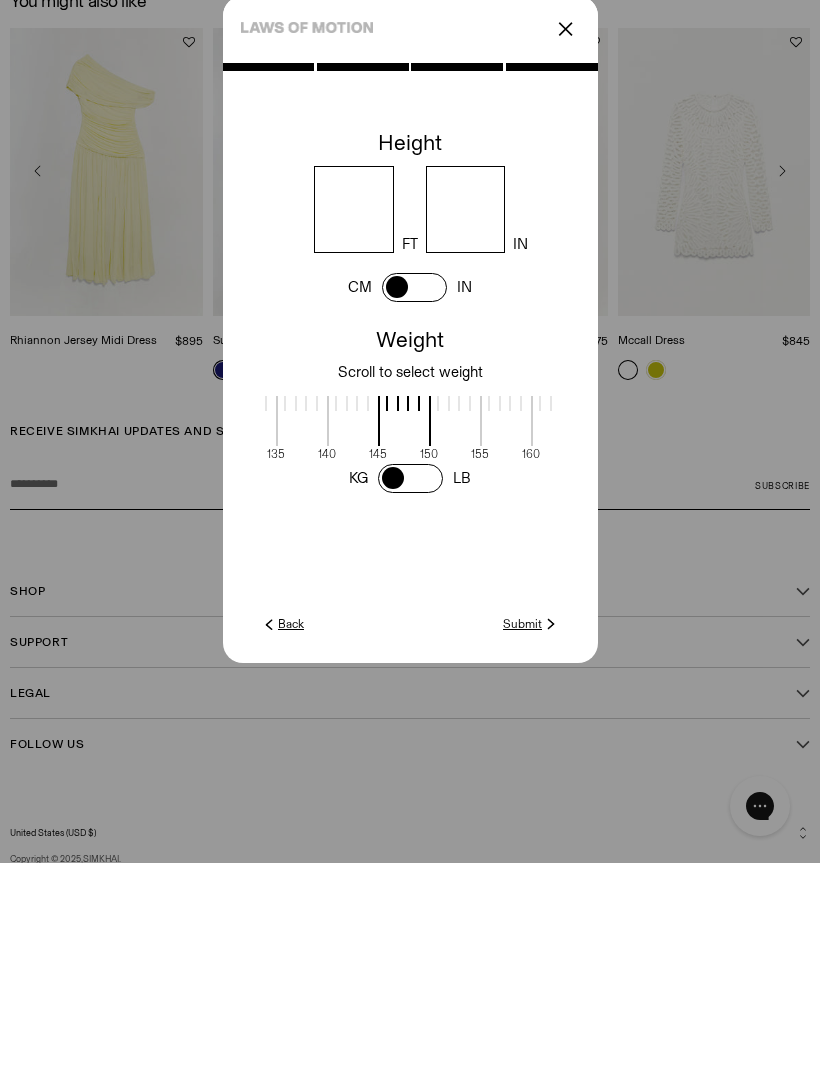 scroll, scrollTop: 0, scrollLeft: 781, axis: horizontal 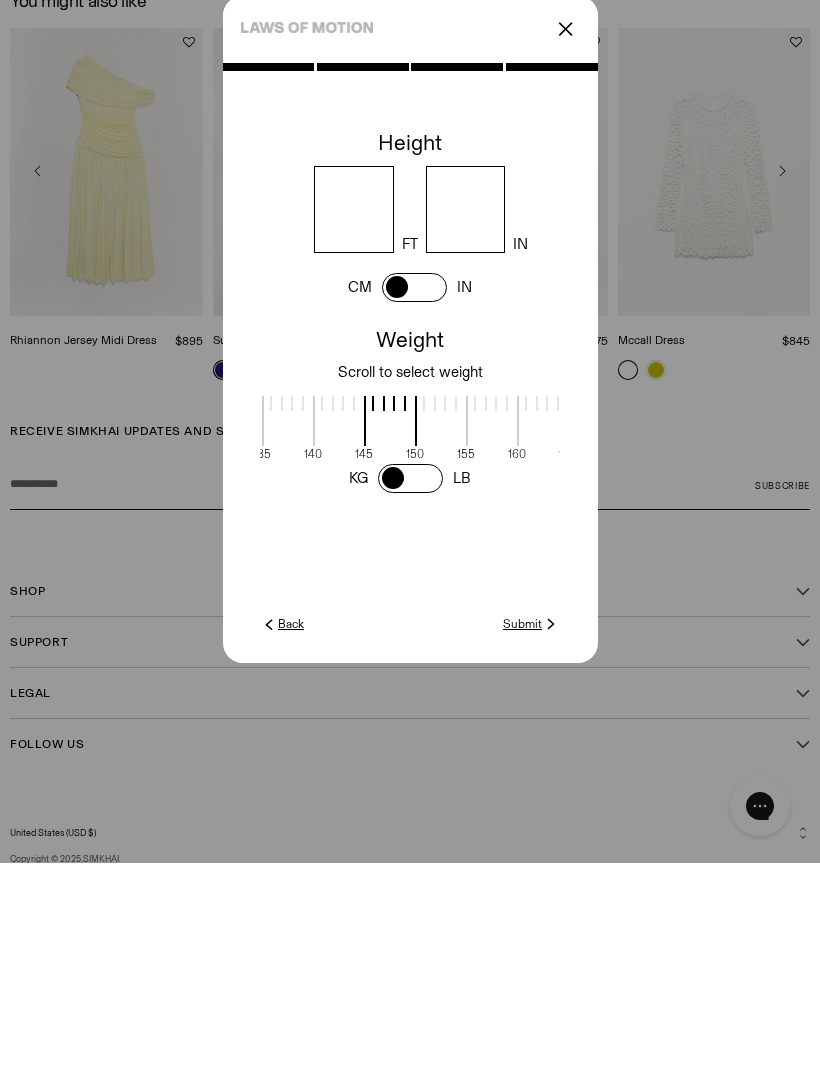 type on "*" 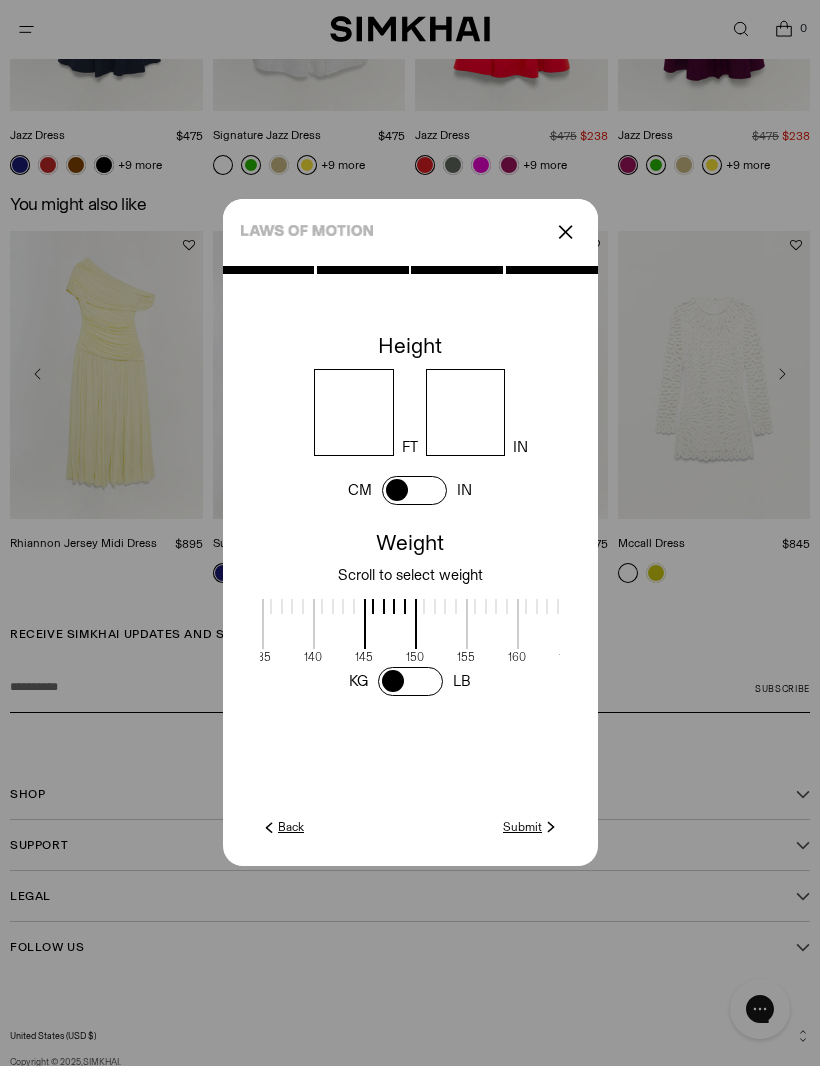 click at bounding box center (410, 567) 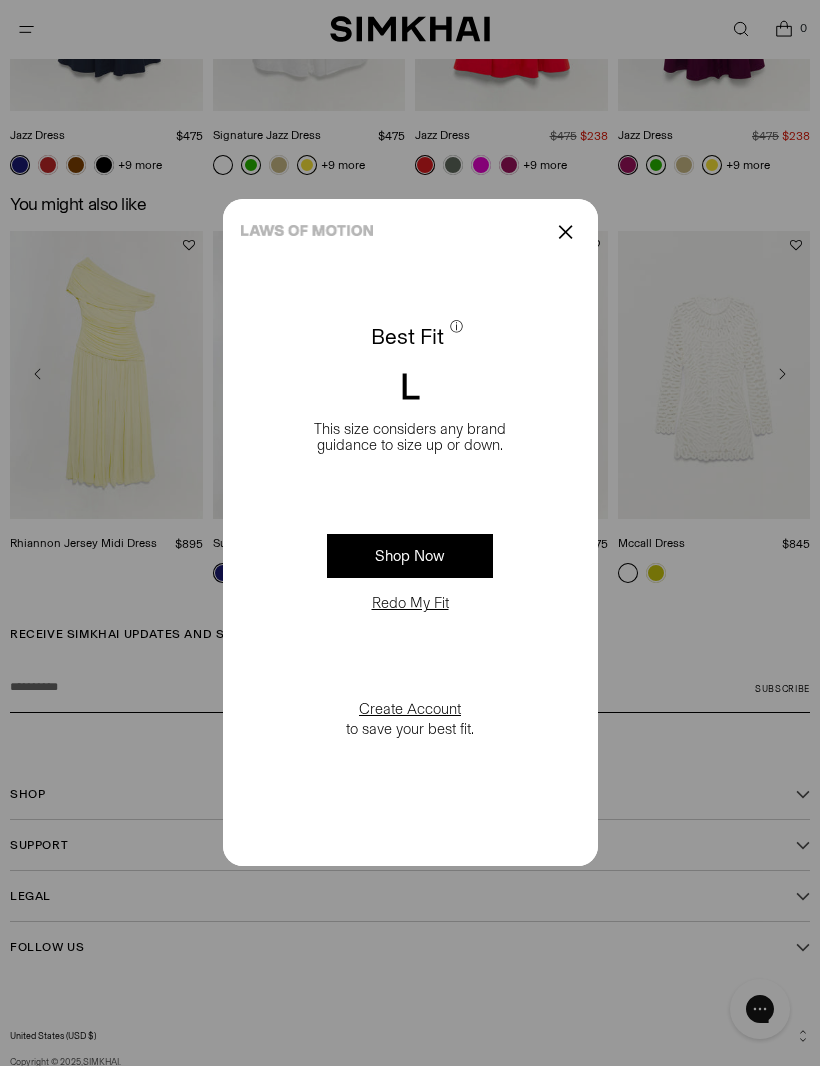 click on "✕" at bounding box center [410, 233] 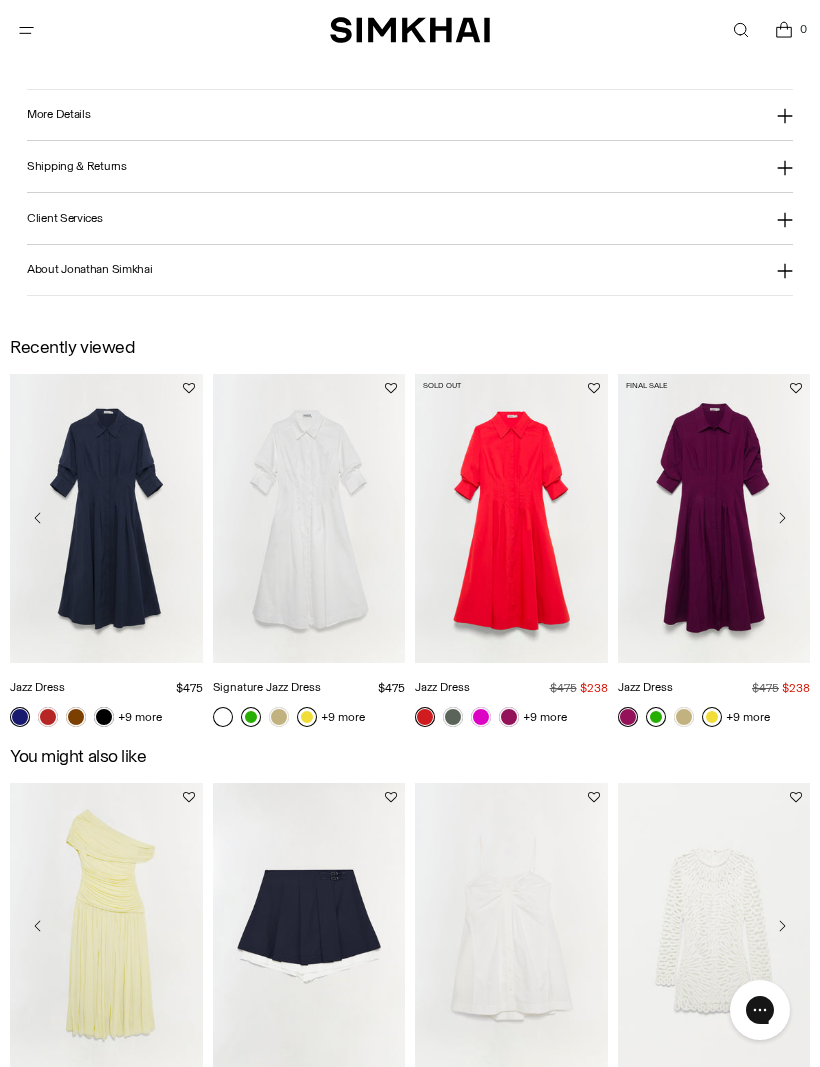 scroll, scrollTop: 1889, scrollLeft: 0, axis: vertical 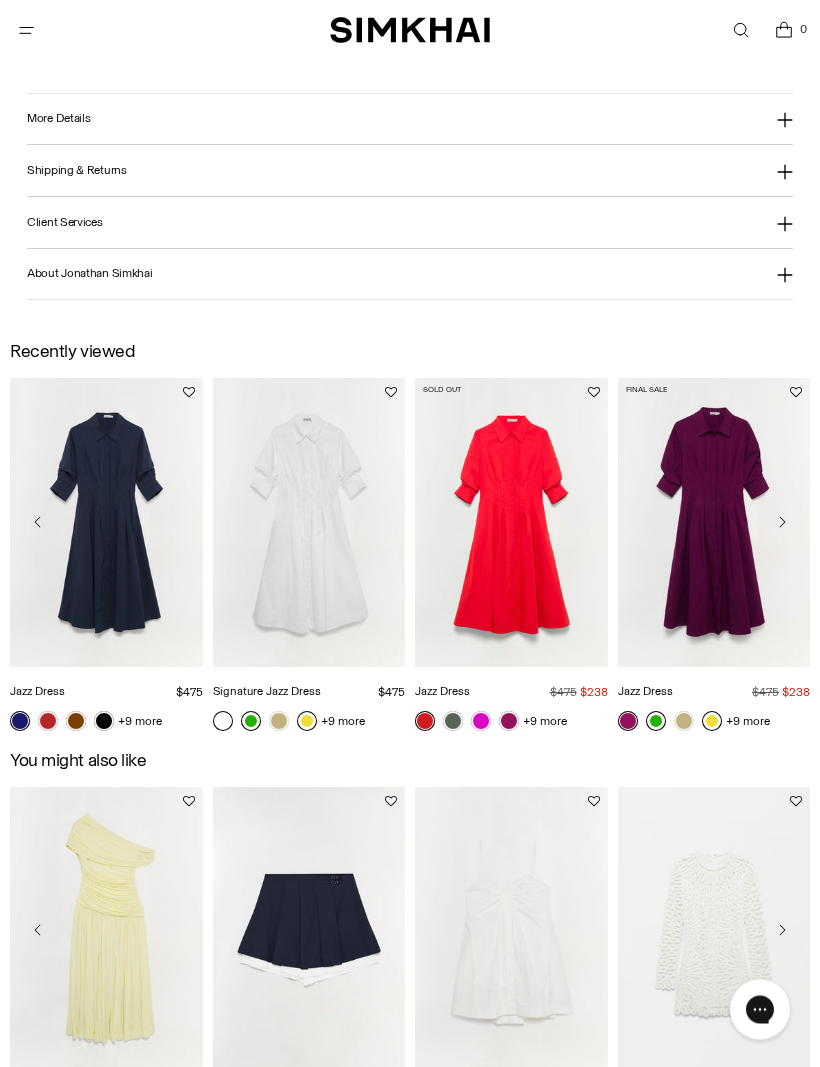 click at bounding box center [38, 523] 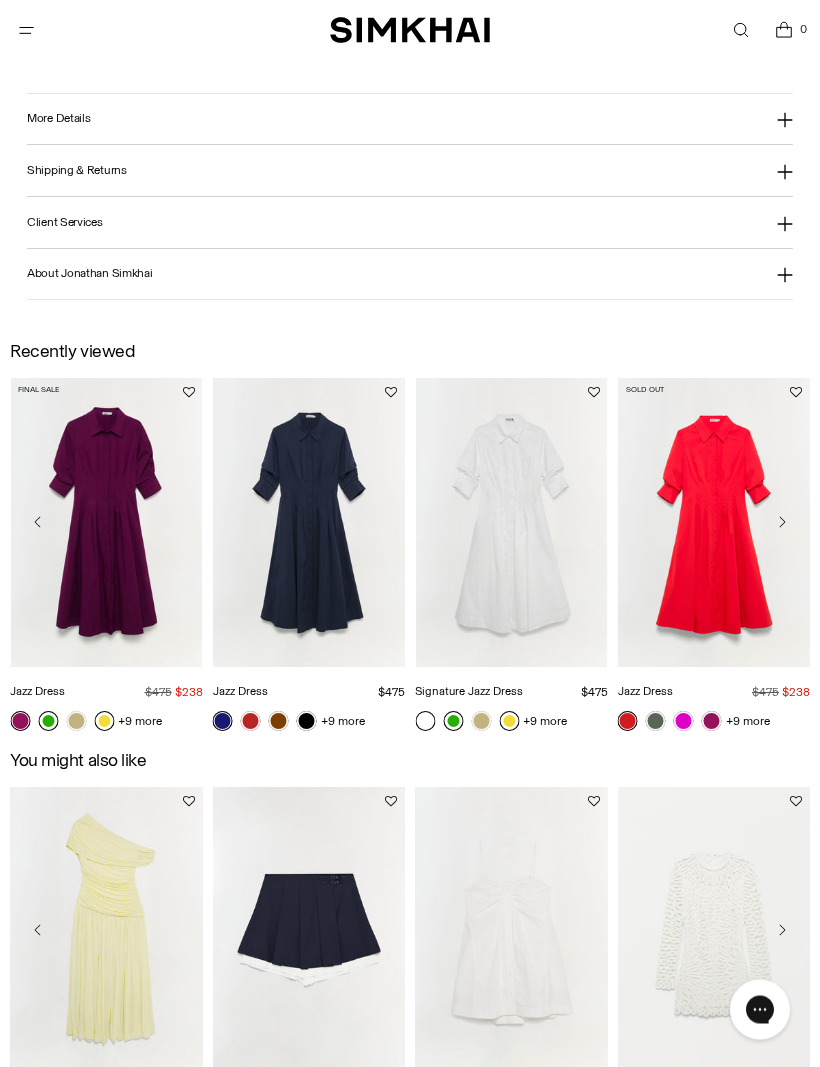 scroll, scrollTop: 1890, scrollLeft: 0, axis: vertical 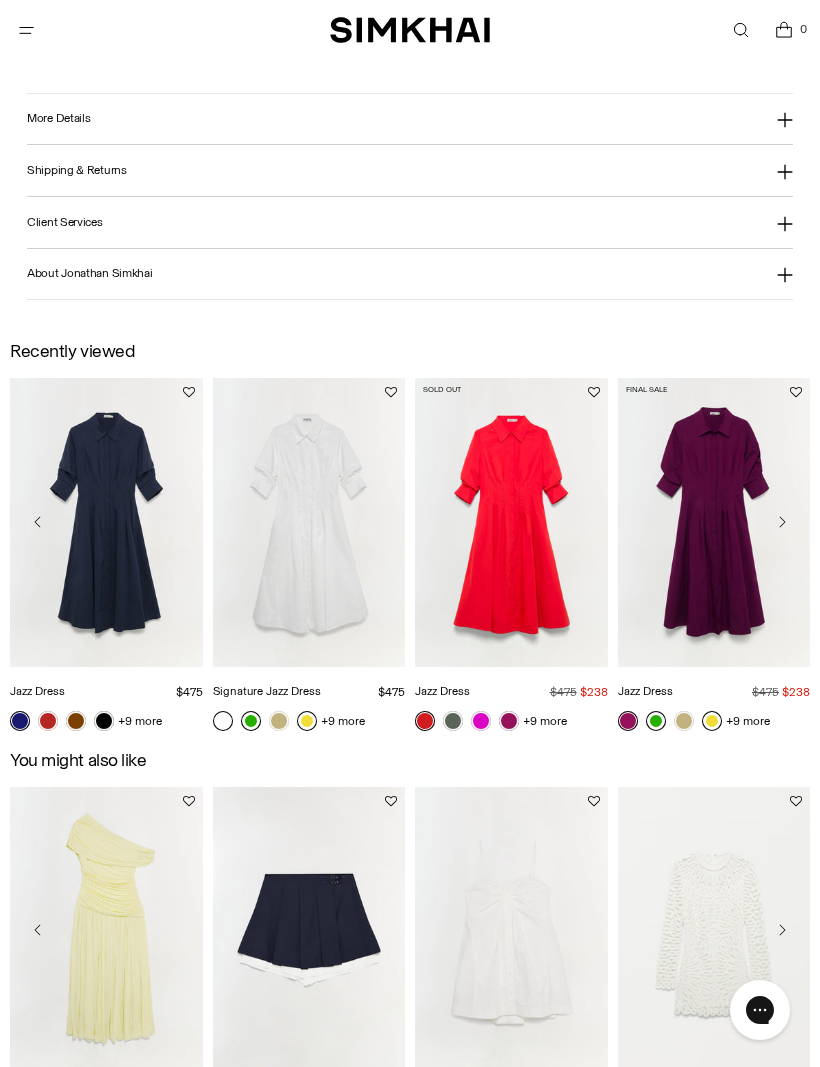 click at bounding box center (38, 522) 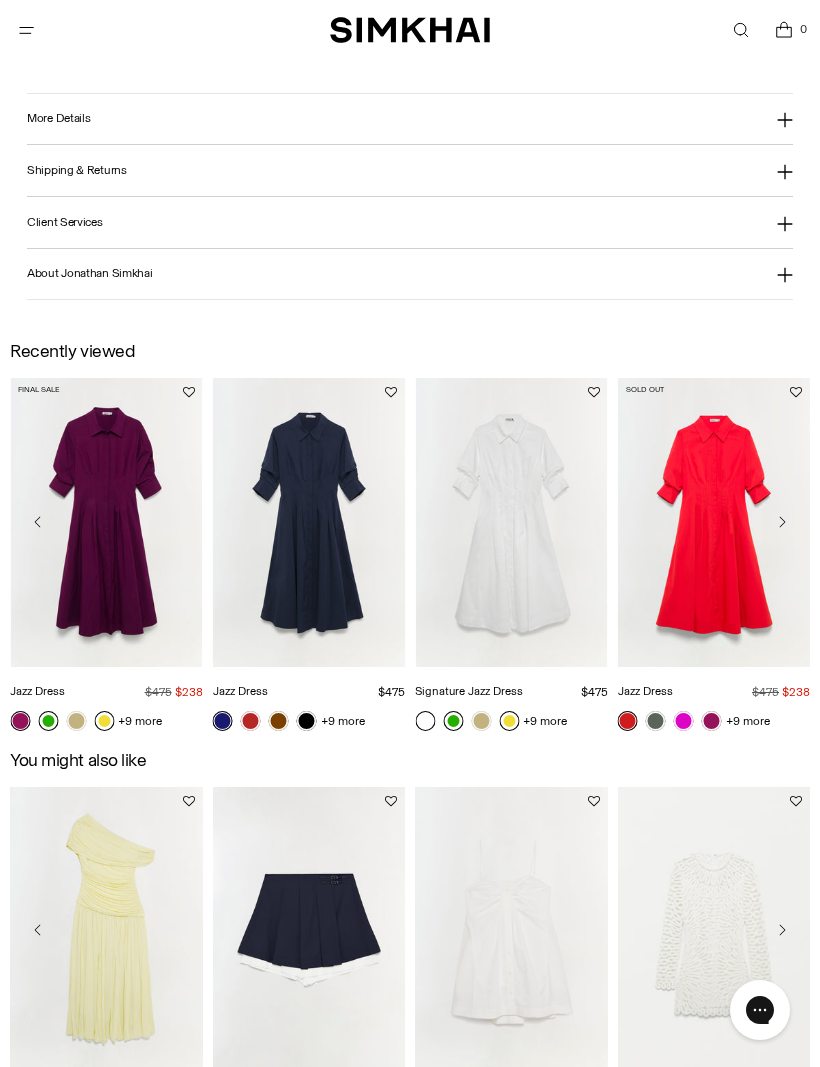 click at bounding box center [106, 522] 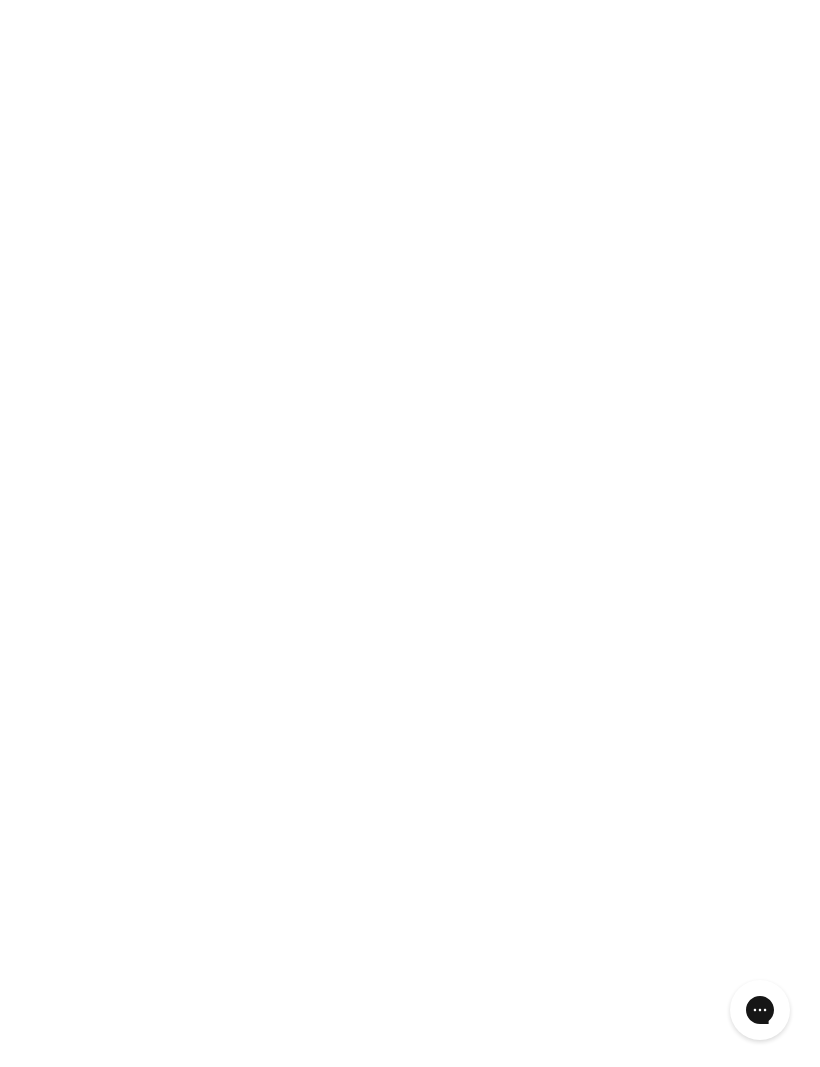click at bounding box center [38, 522] 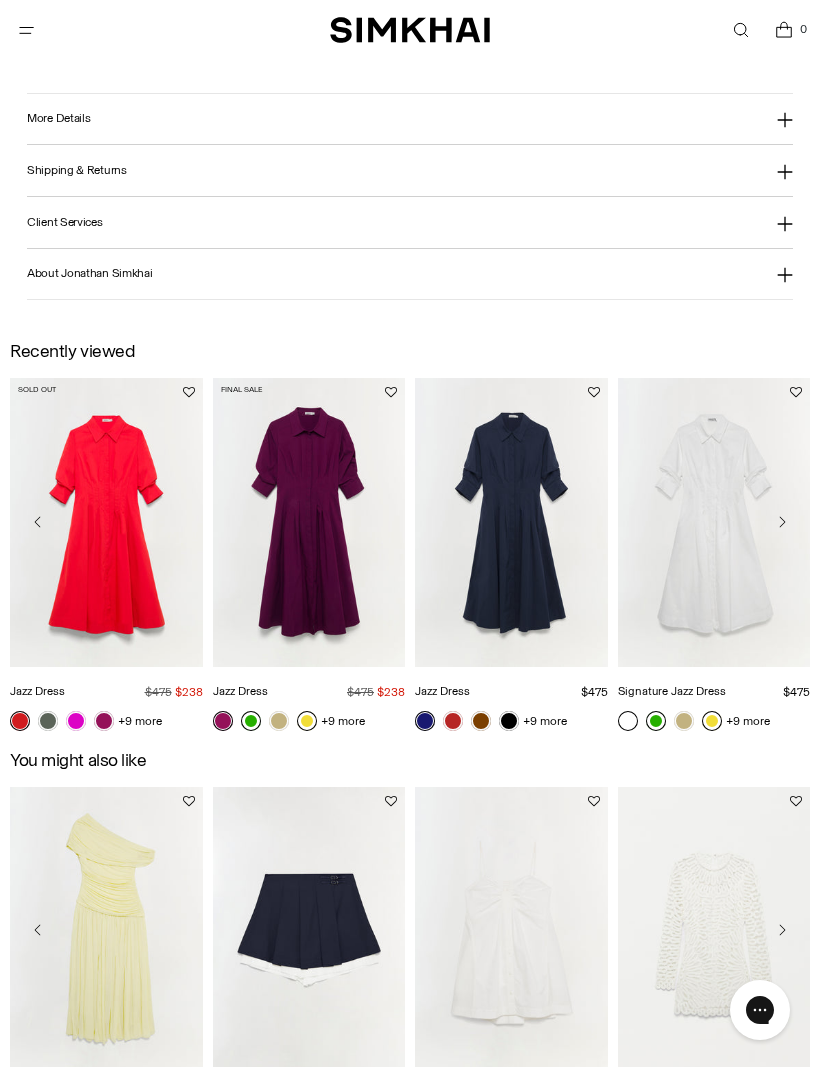 click at bounding box center (38, 522) 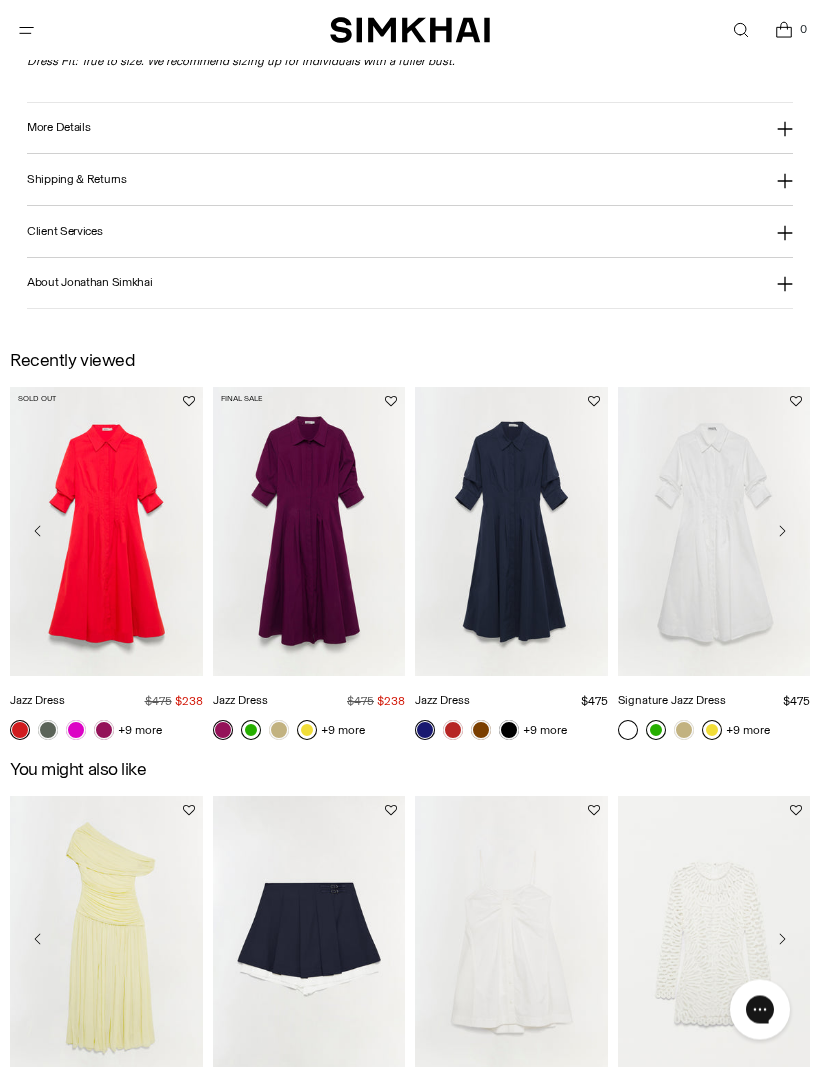scroll, scrollTop: 1872, scrollLeft: 0, axis: vertical 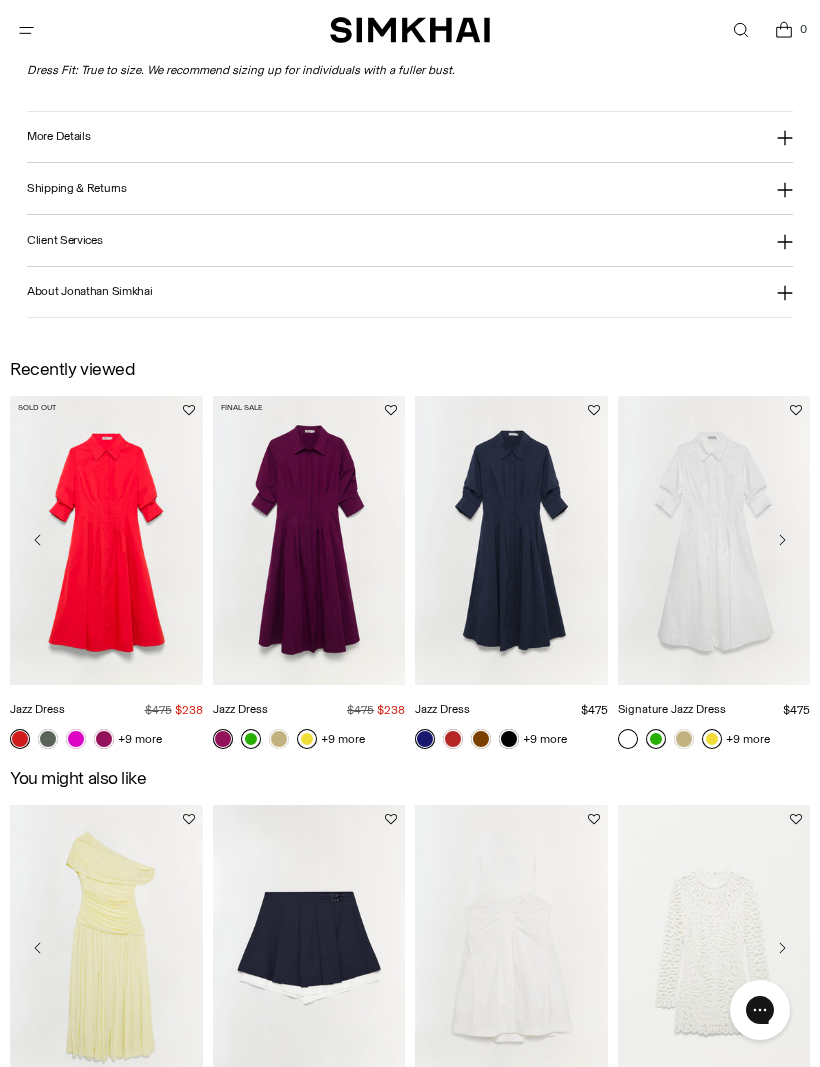 click at bounding box center [782, 540] 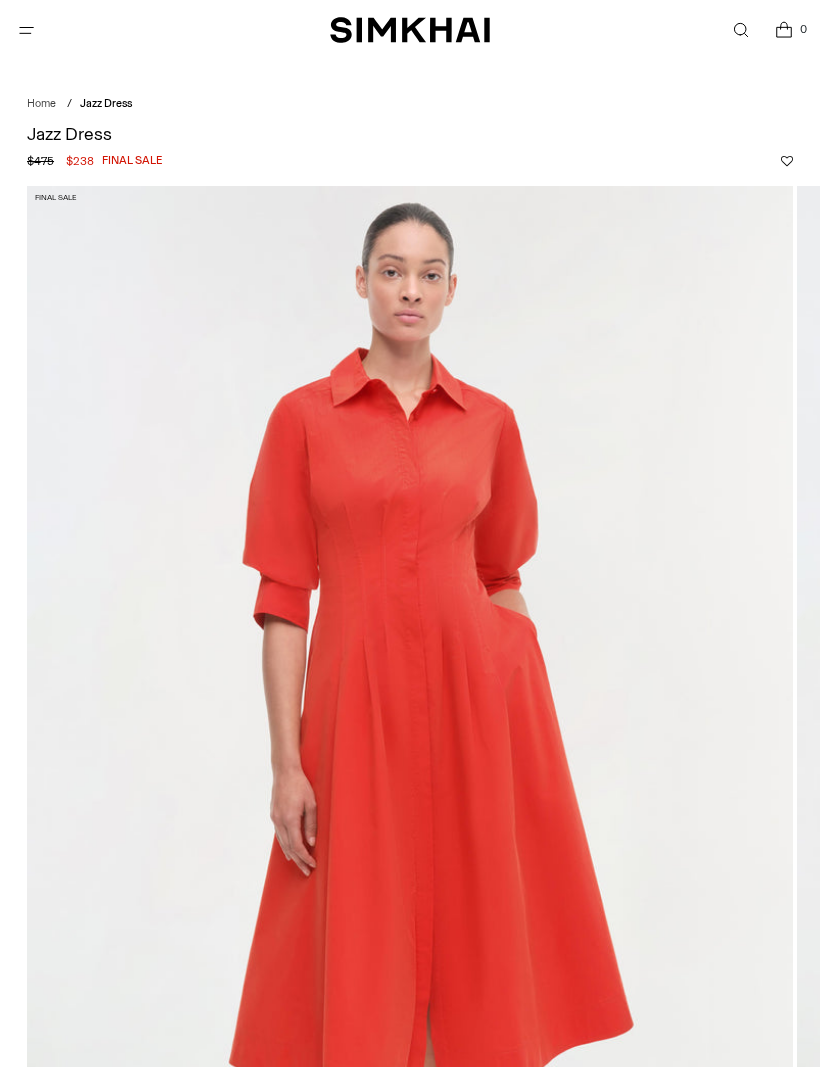scroll, scrollTop: 0, scrollLeft: 0, axis: both 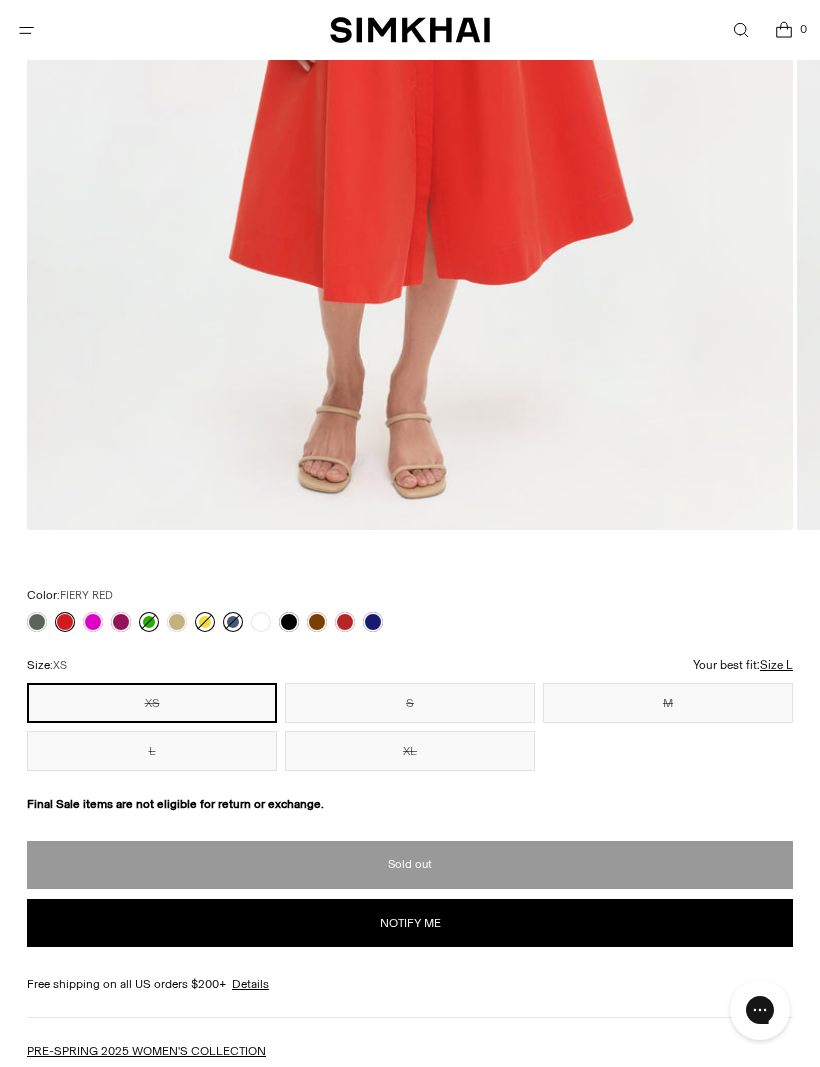 click on "L" at bounding box center (152, 751) 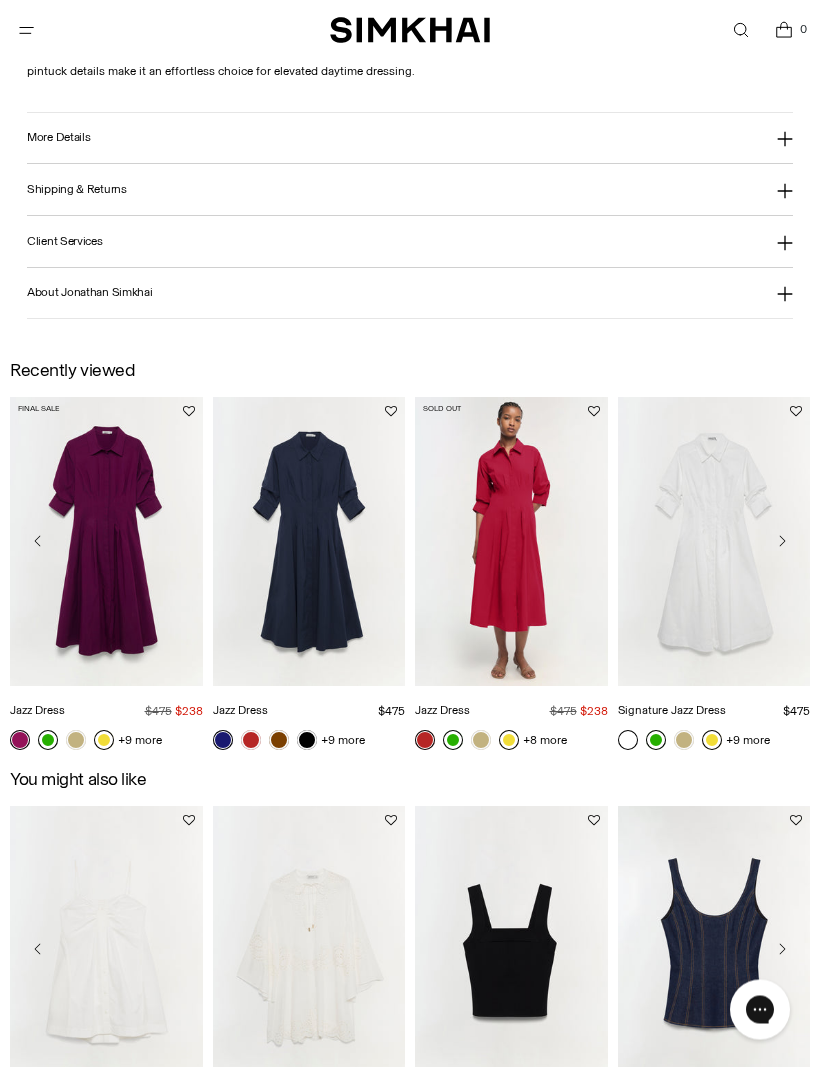 scroll, scrollTop: 1837, scrollLeft: 0, axis: vertical 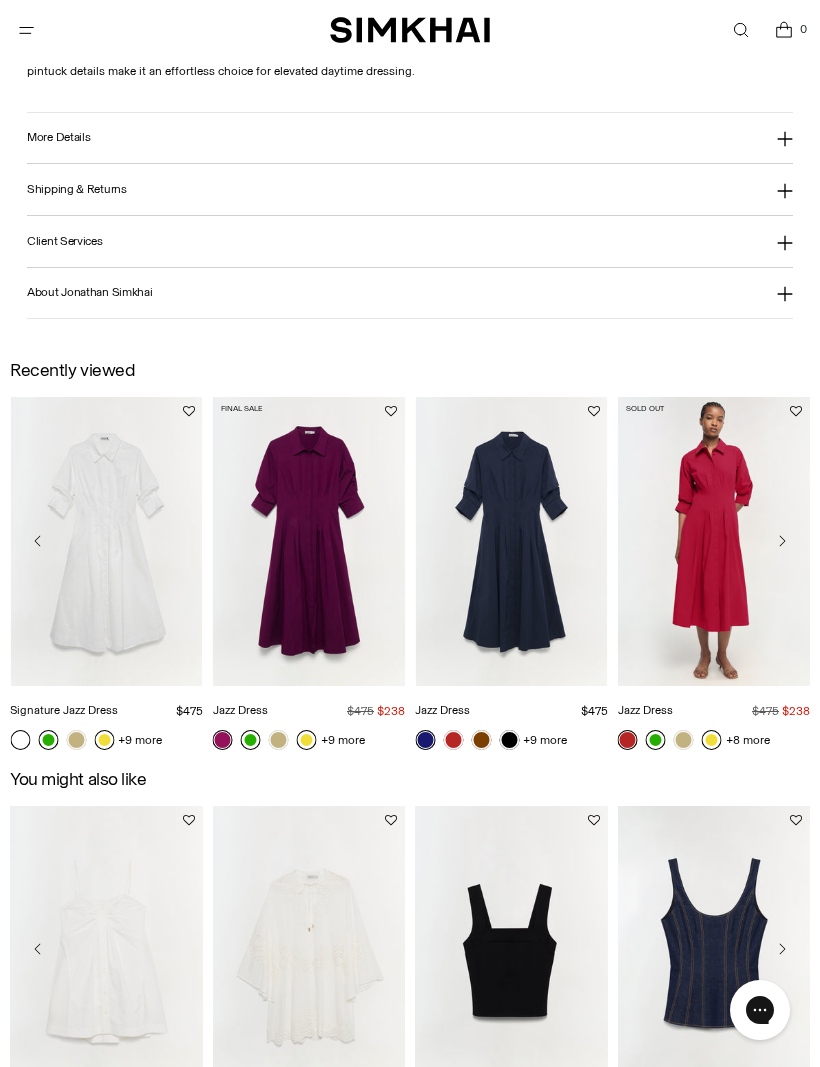 click at bounding box center (309, 541) 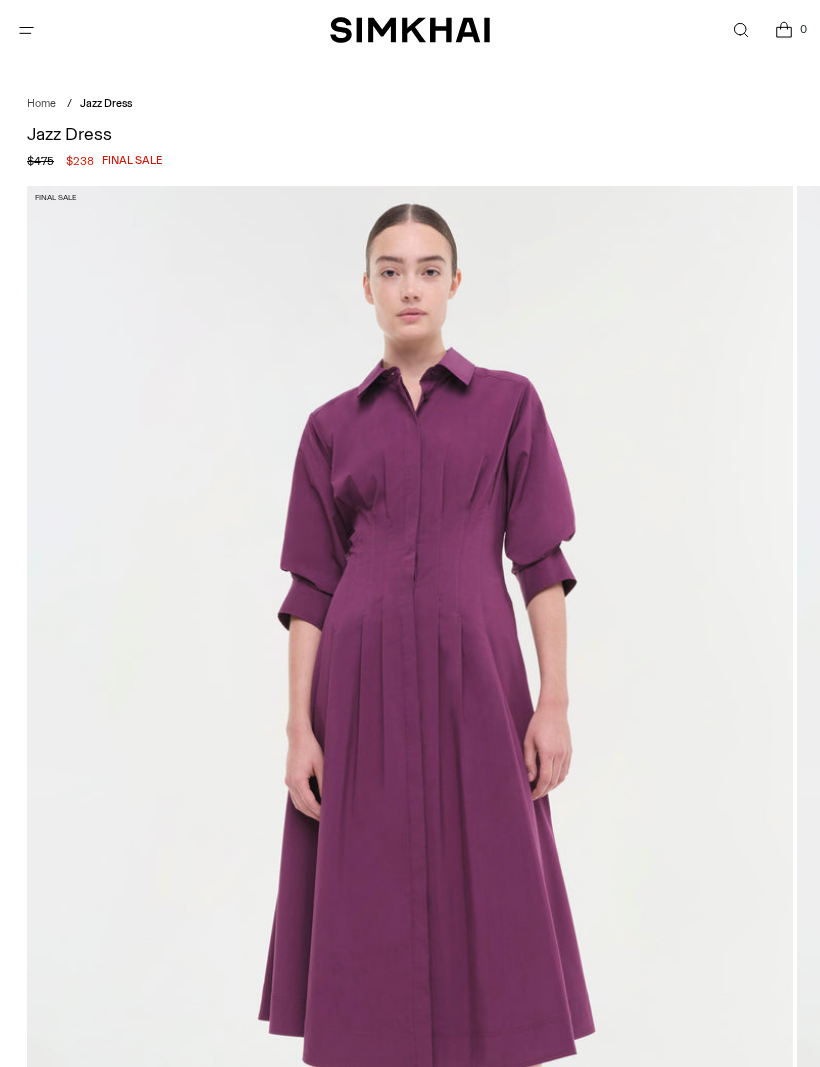 scroll, scrollTop: 0, scrollLeft: 0, axis: both 